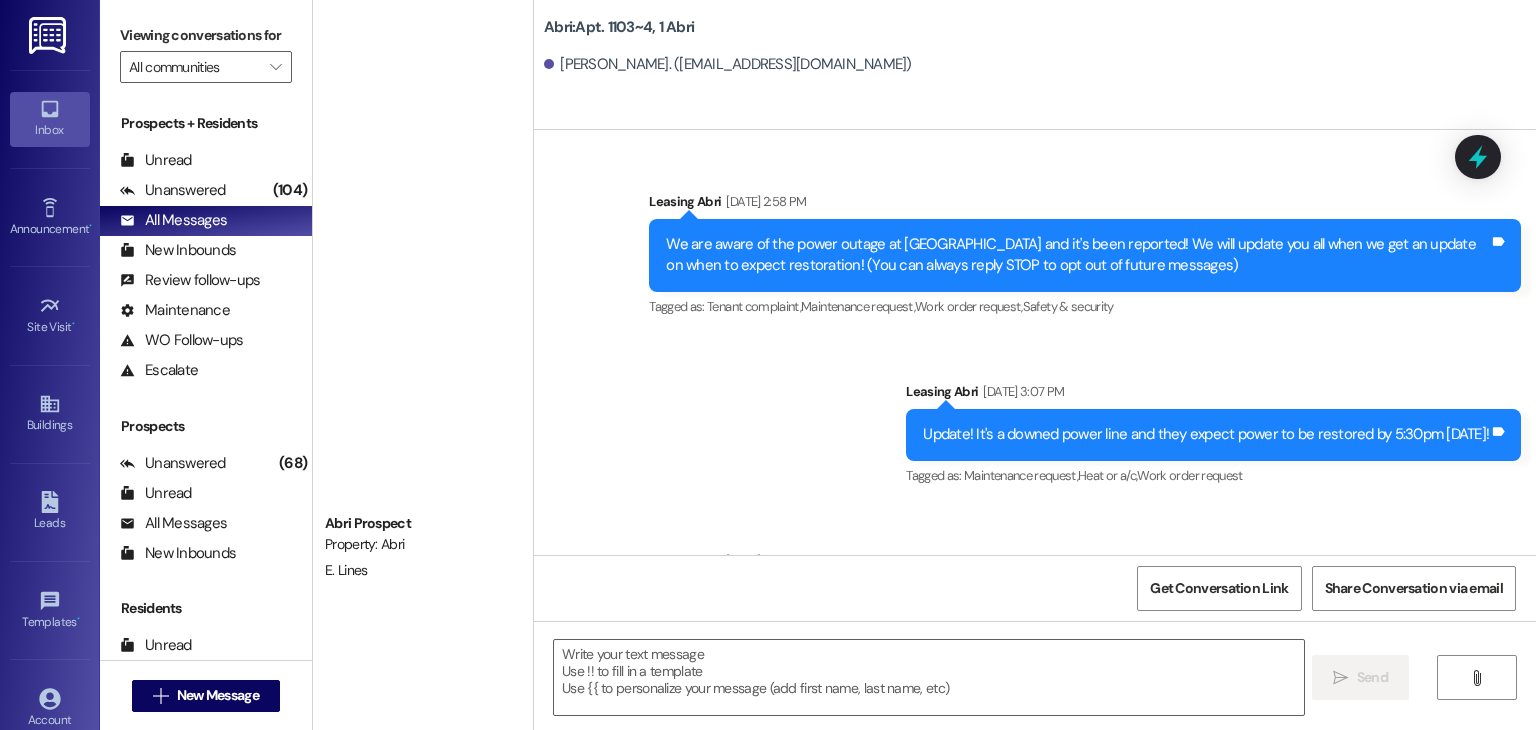 scroll, scrollTop: 0, scrollLeft: 0, axis: both 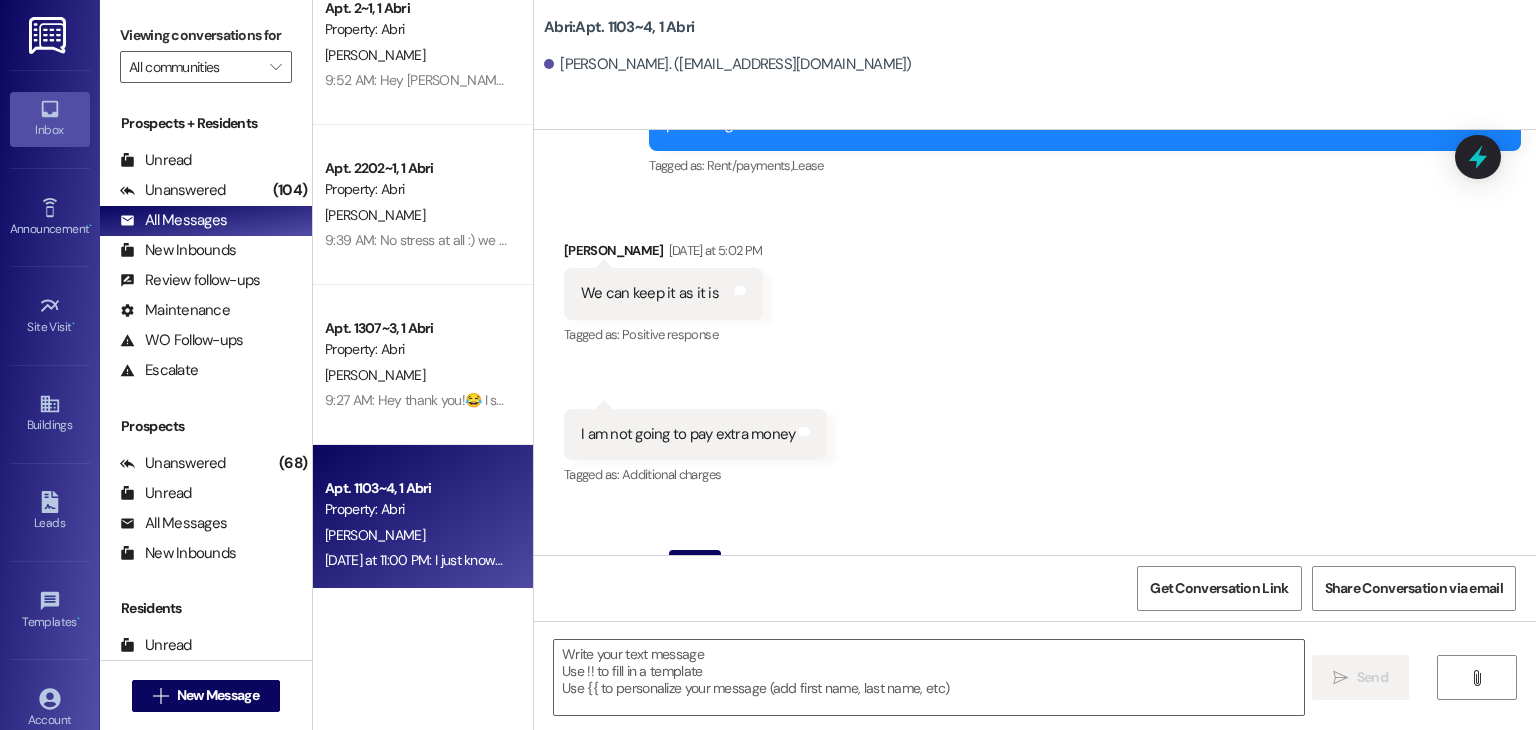 click on "New Message" at bounding box center [218, 695] 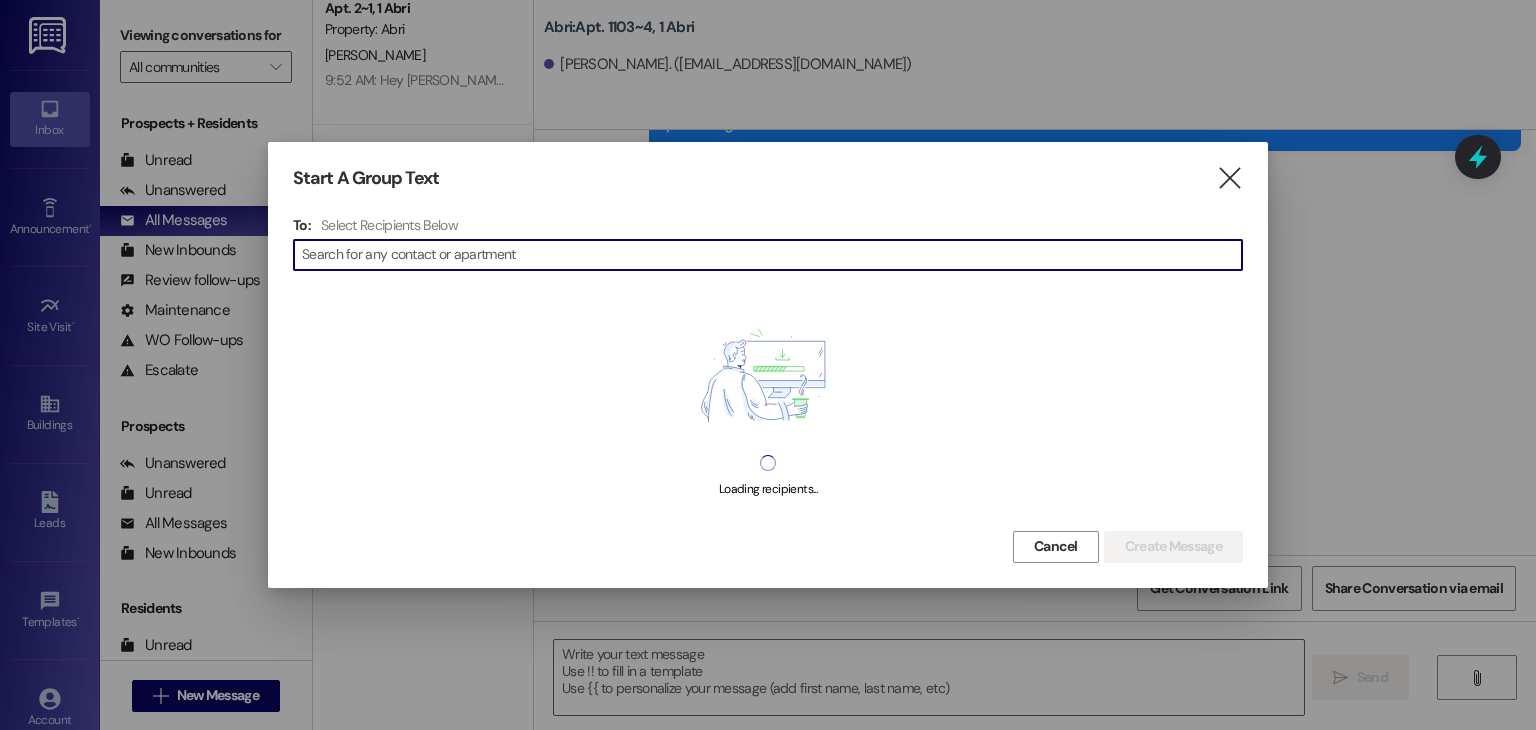 click at bounding box center [768, 365] 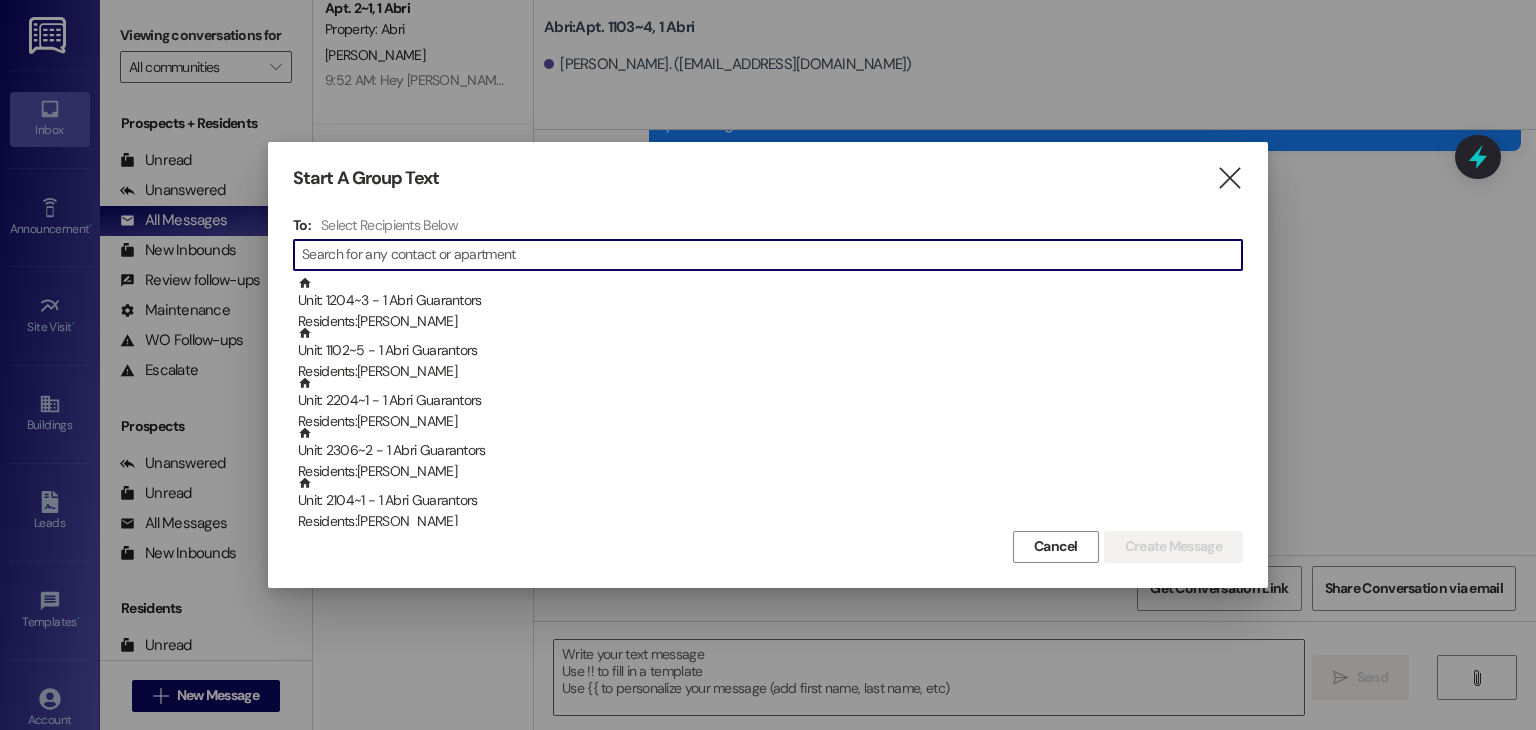 click at bounding box center (772, 255) 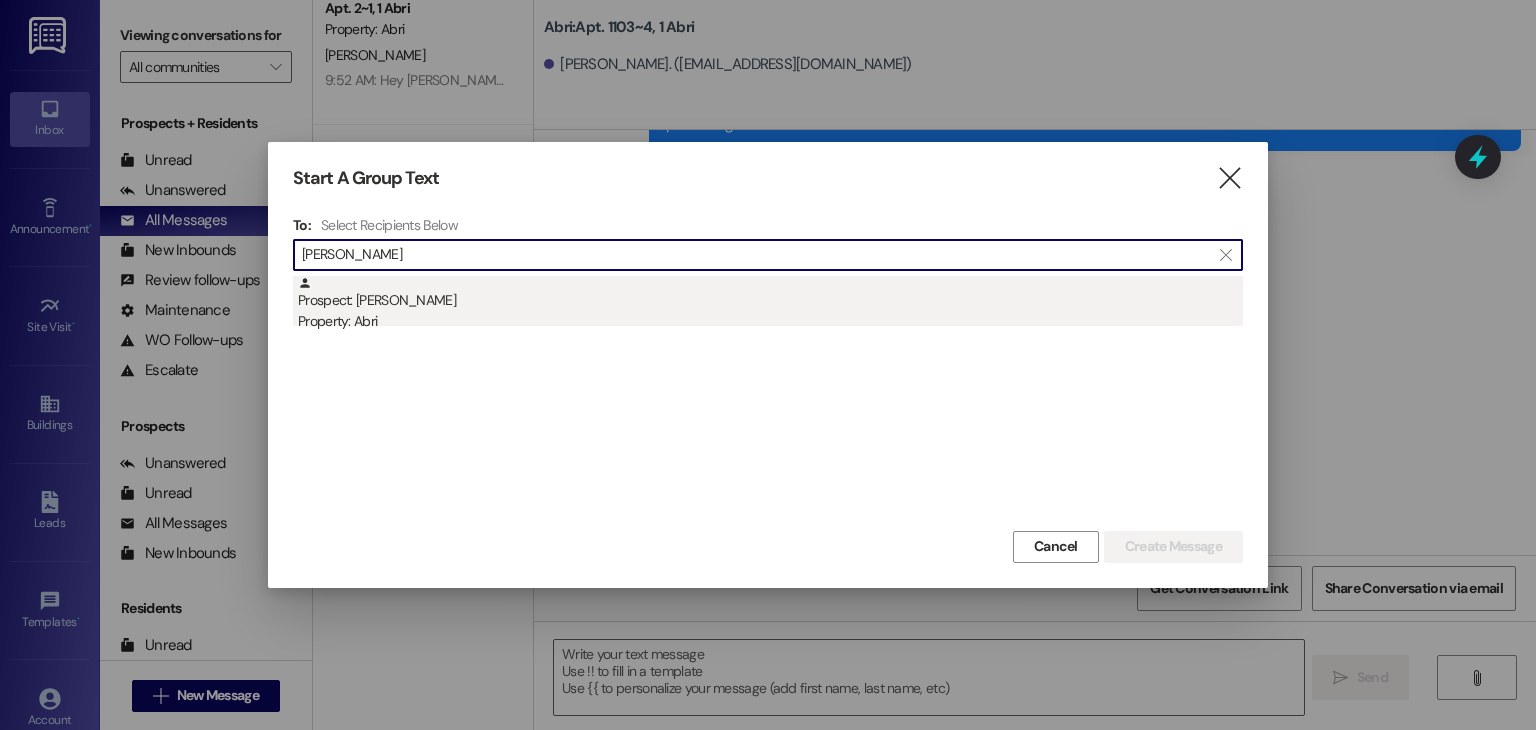 type on "anand" 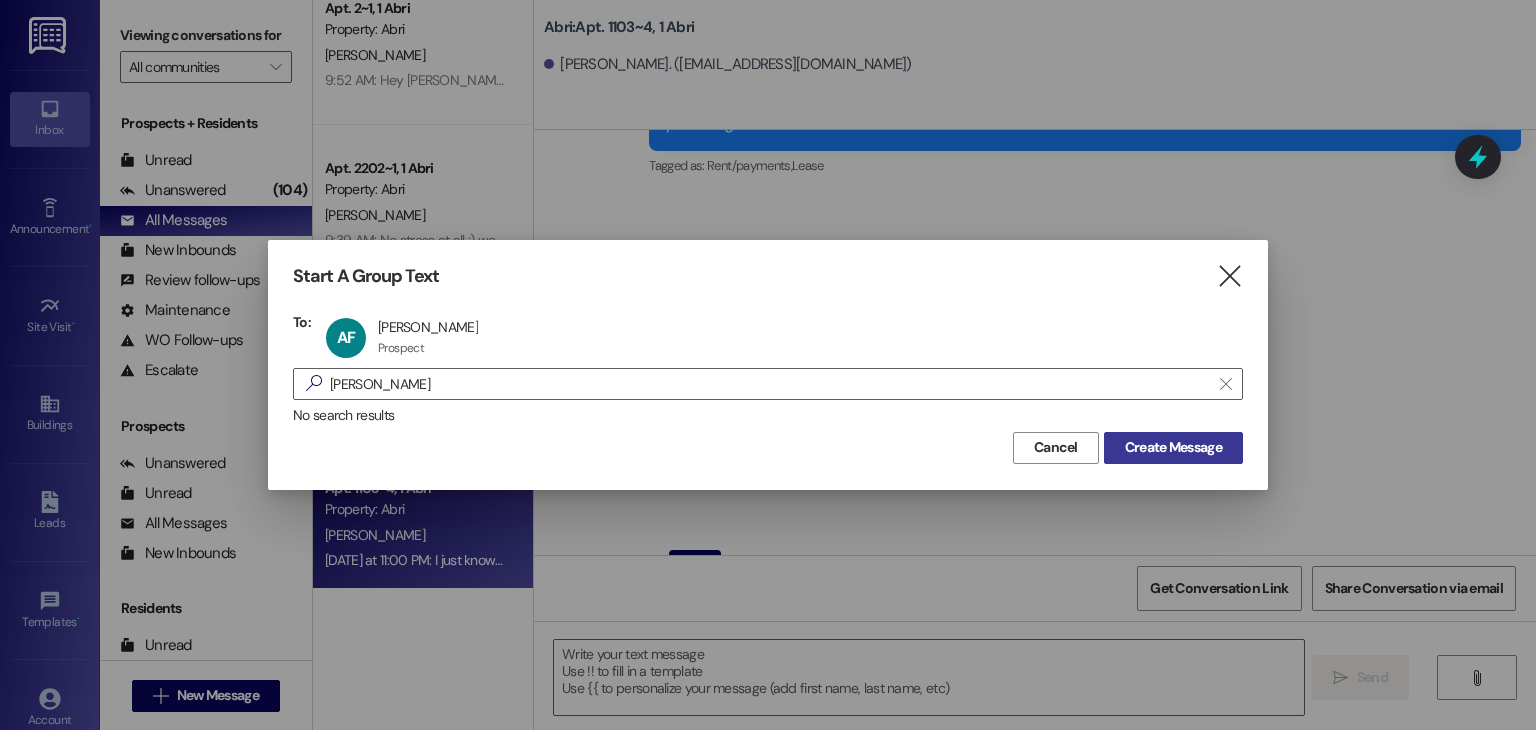 click on "Create Message" at bounding box center (1173, 447) 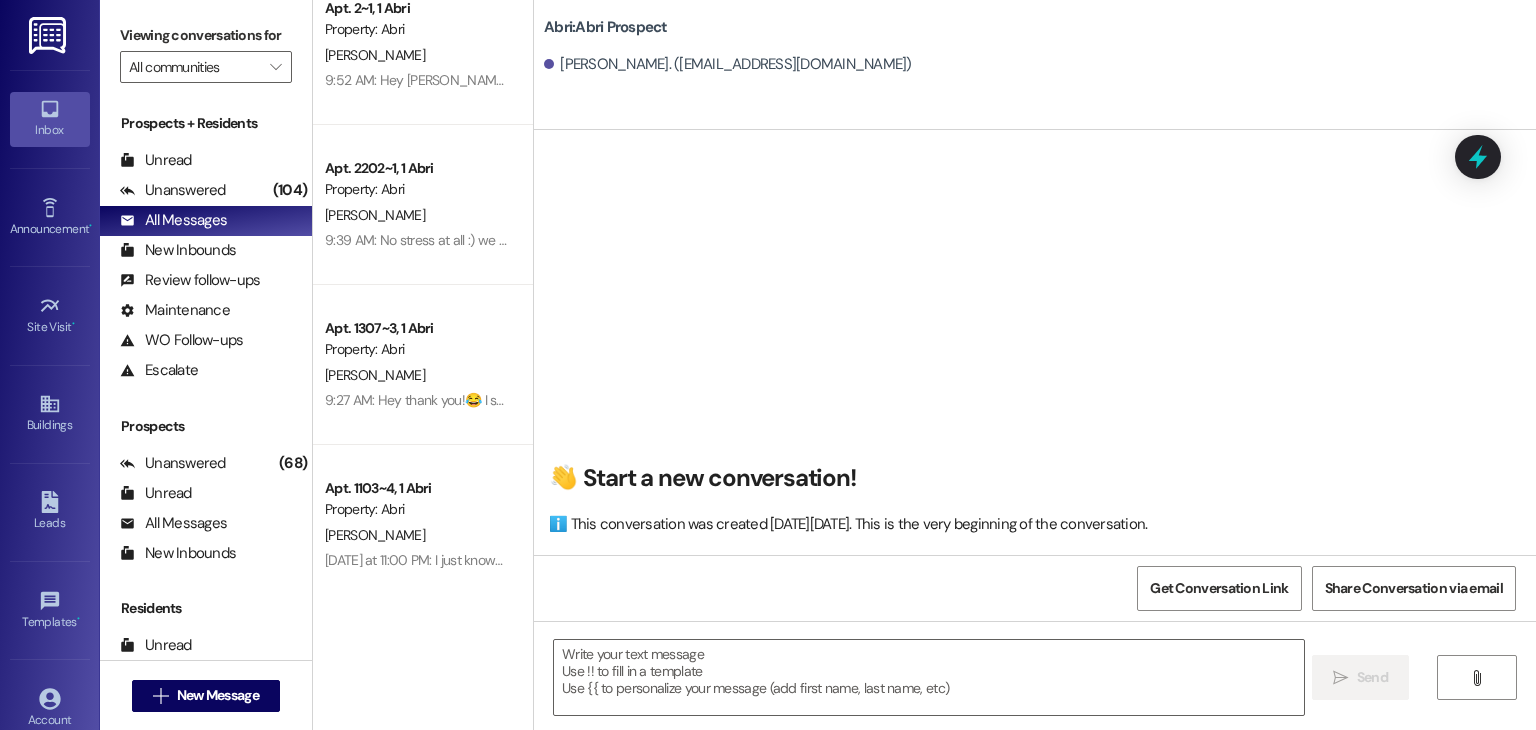 scroll, scrollTop: 0, scrollLeft: 0, axis: both 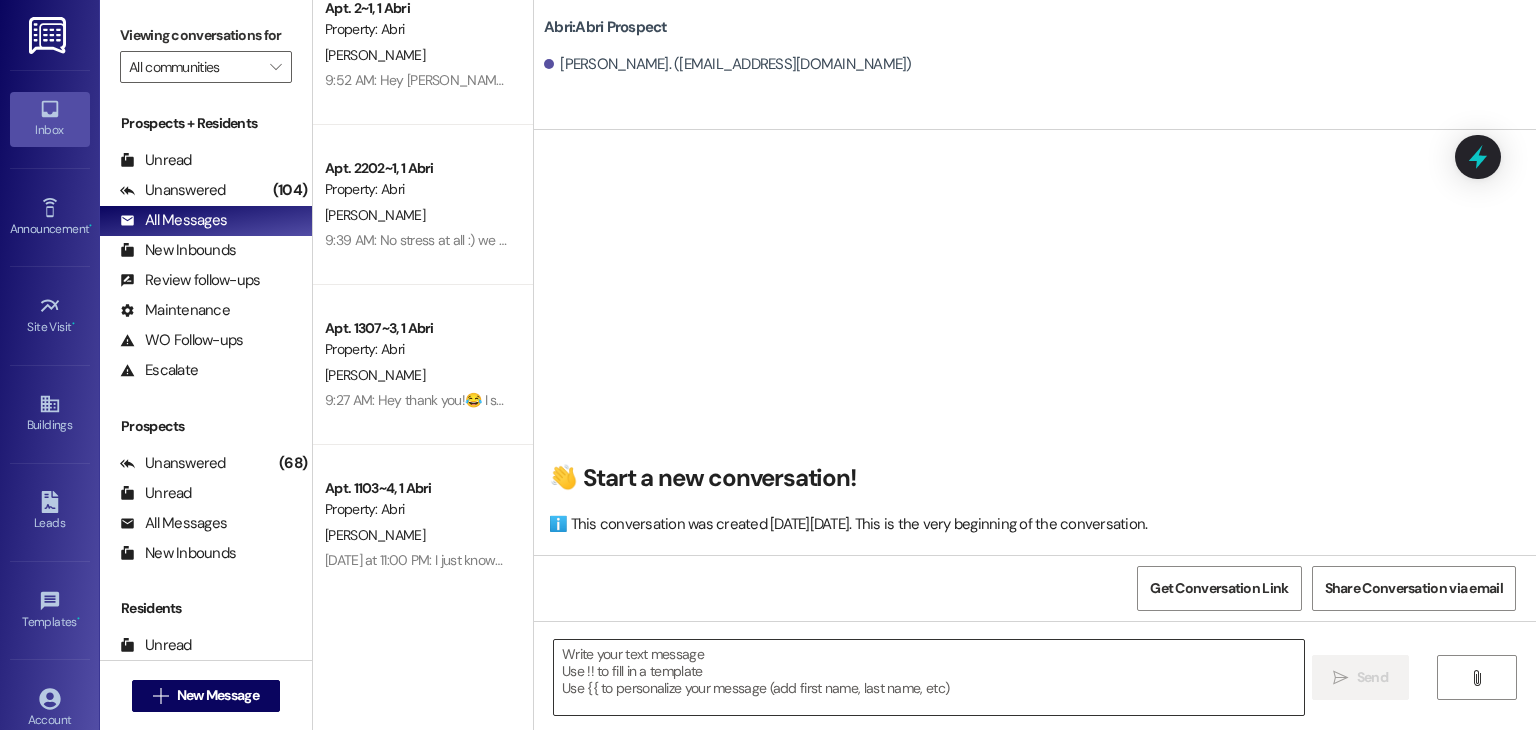 click at bounding box center [928, 677] 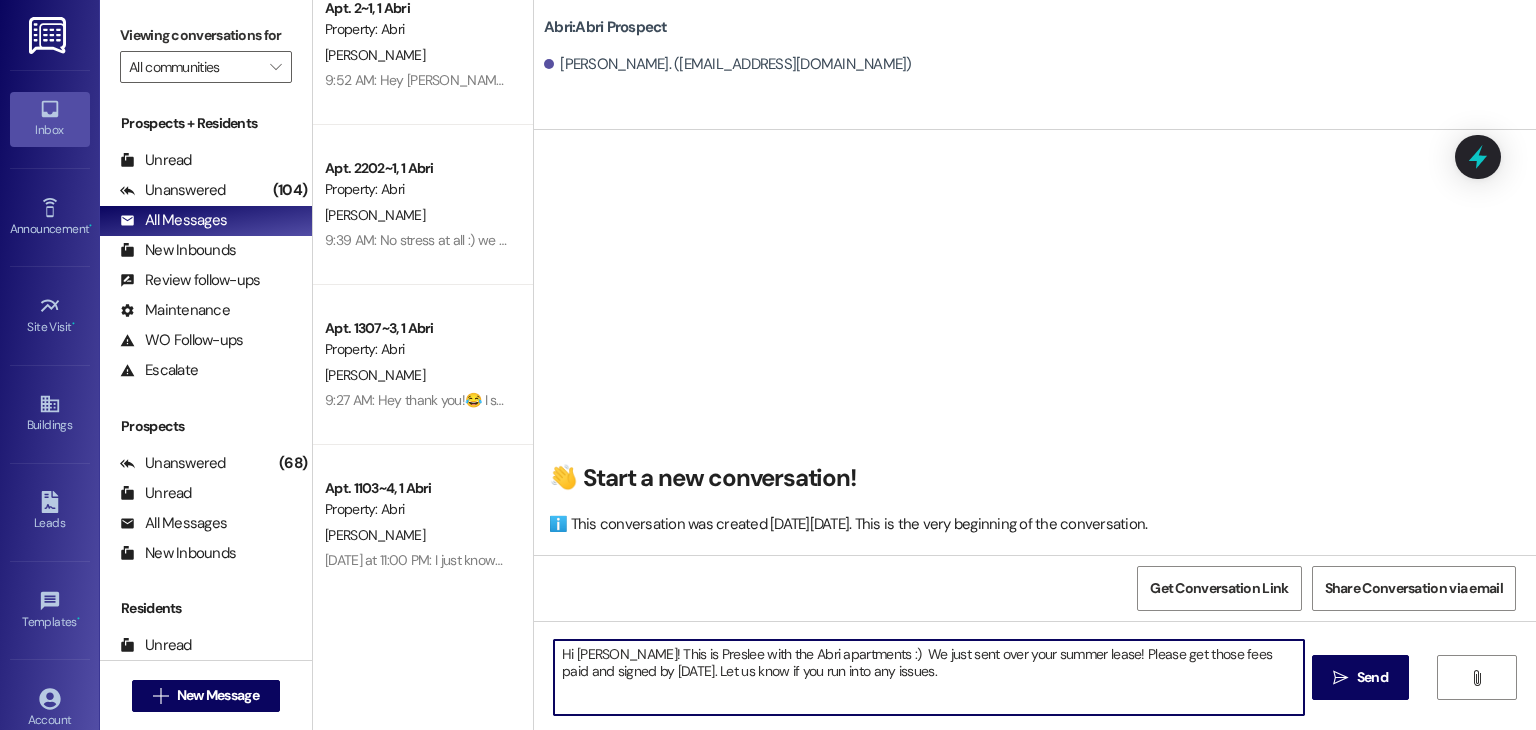 type on "Hi Anand! This is Preslee with the Abri apartments :)  We just sent over your summer lease! Please get those fees paid and signed by Monday. Let us know if you run into any issues." 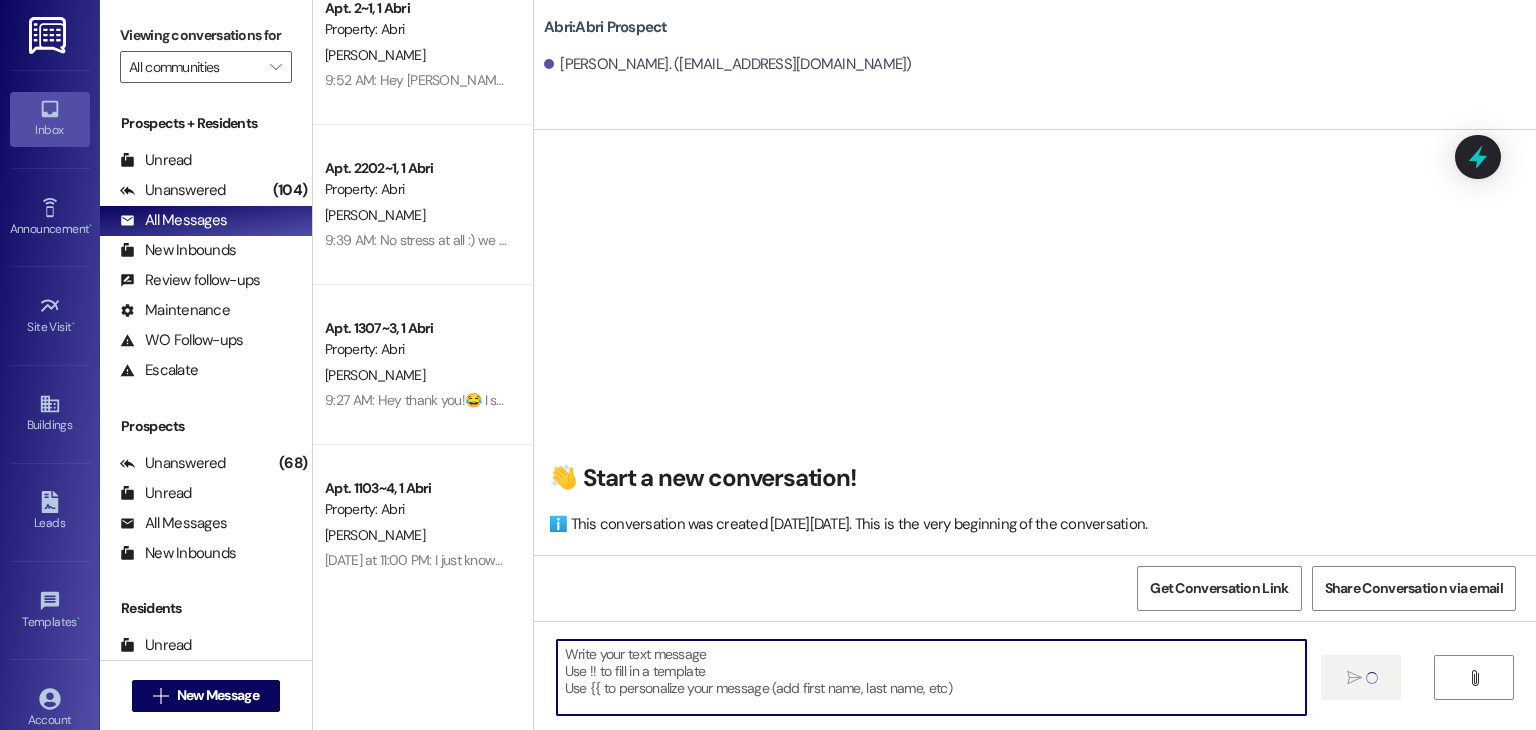 scroll, scrollTop: 0, scrollLeft: 0, axis: both 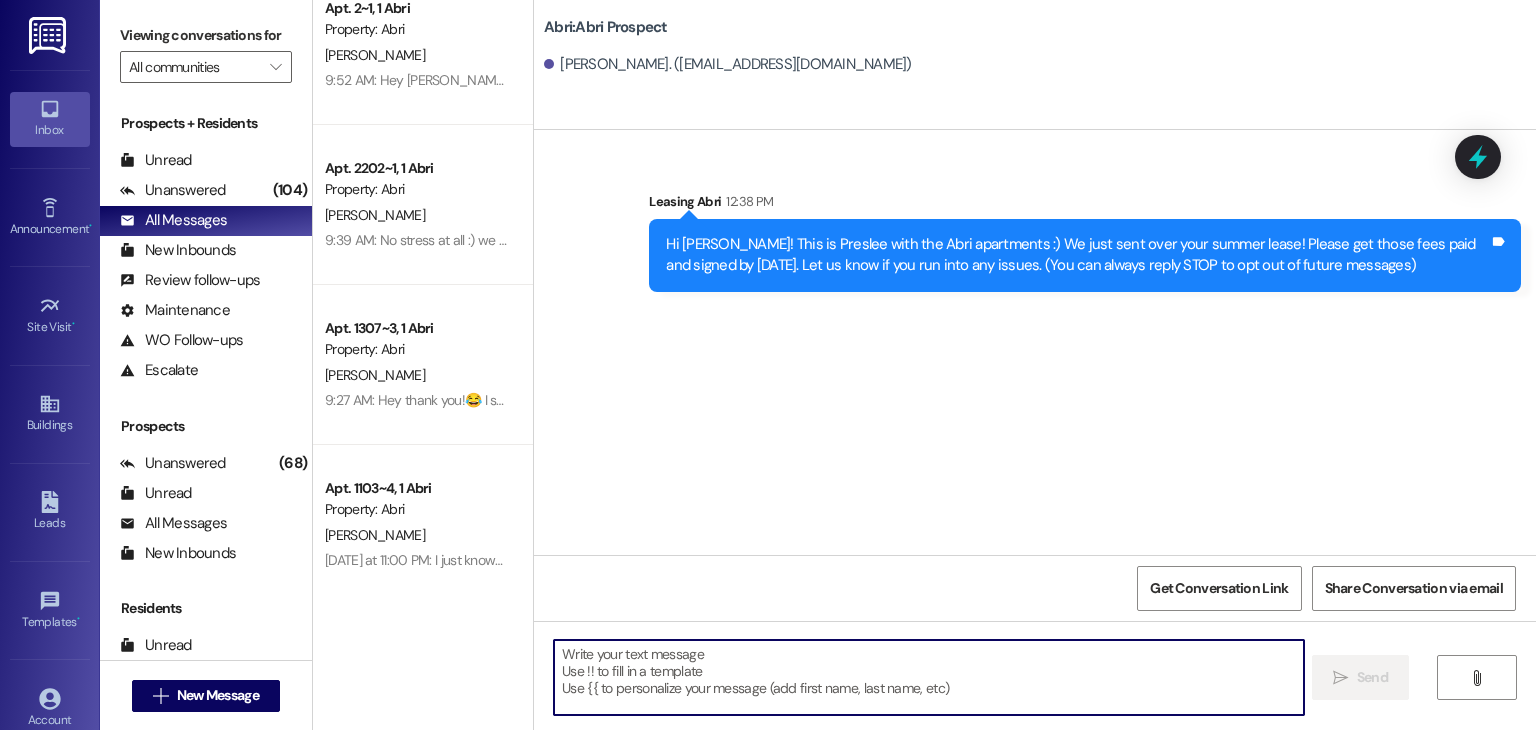 type 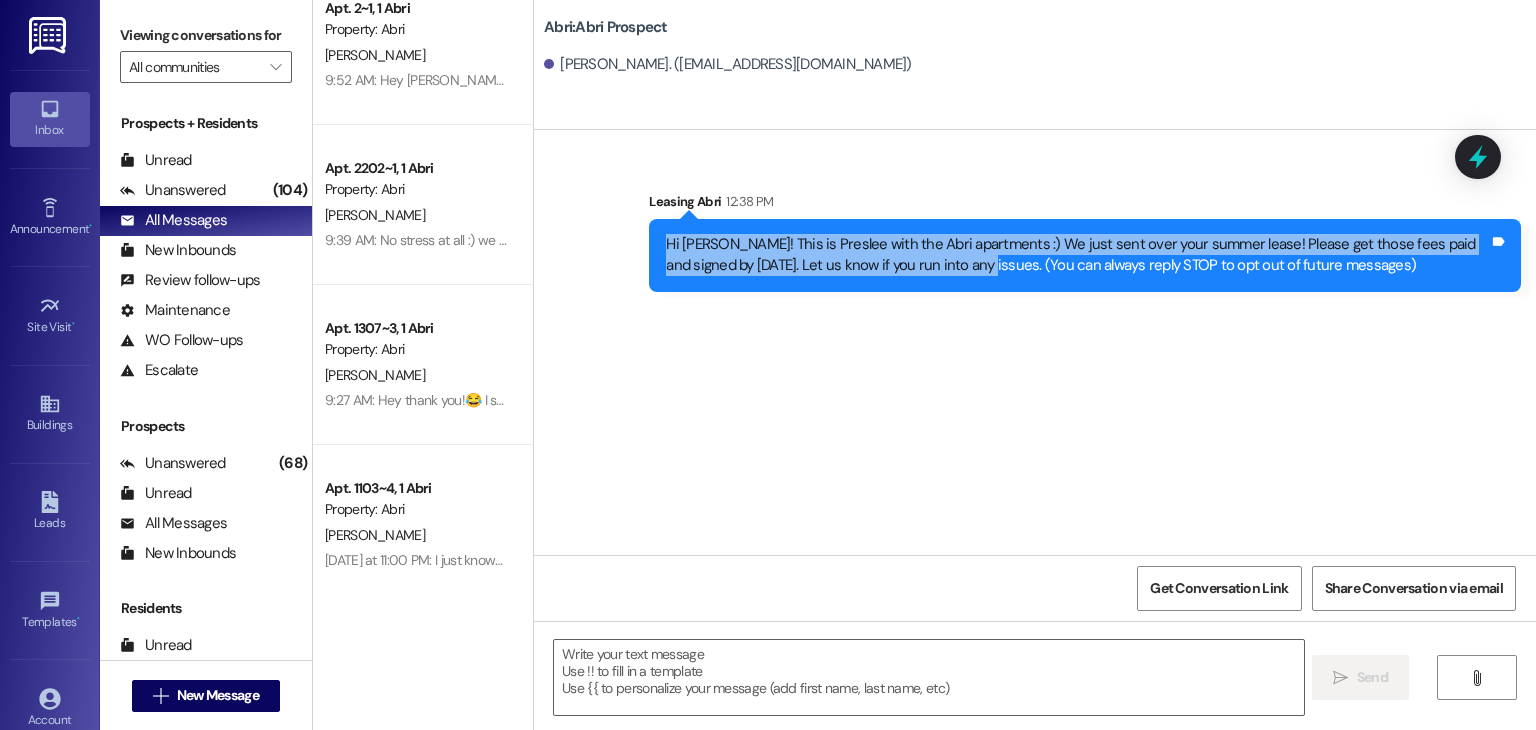 drag, startPoint x: 654, startPoint y: 242, endPoint x: 944, endPoint y: 305, distance: 296.76422 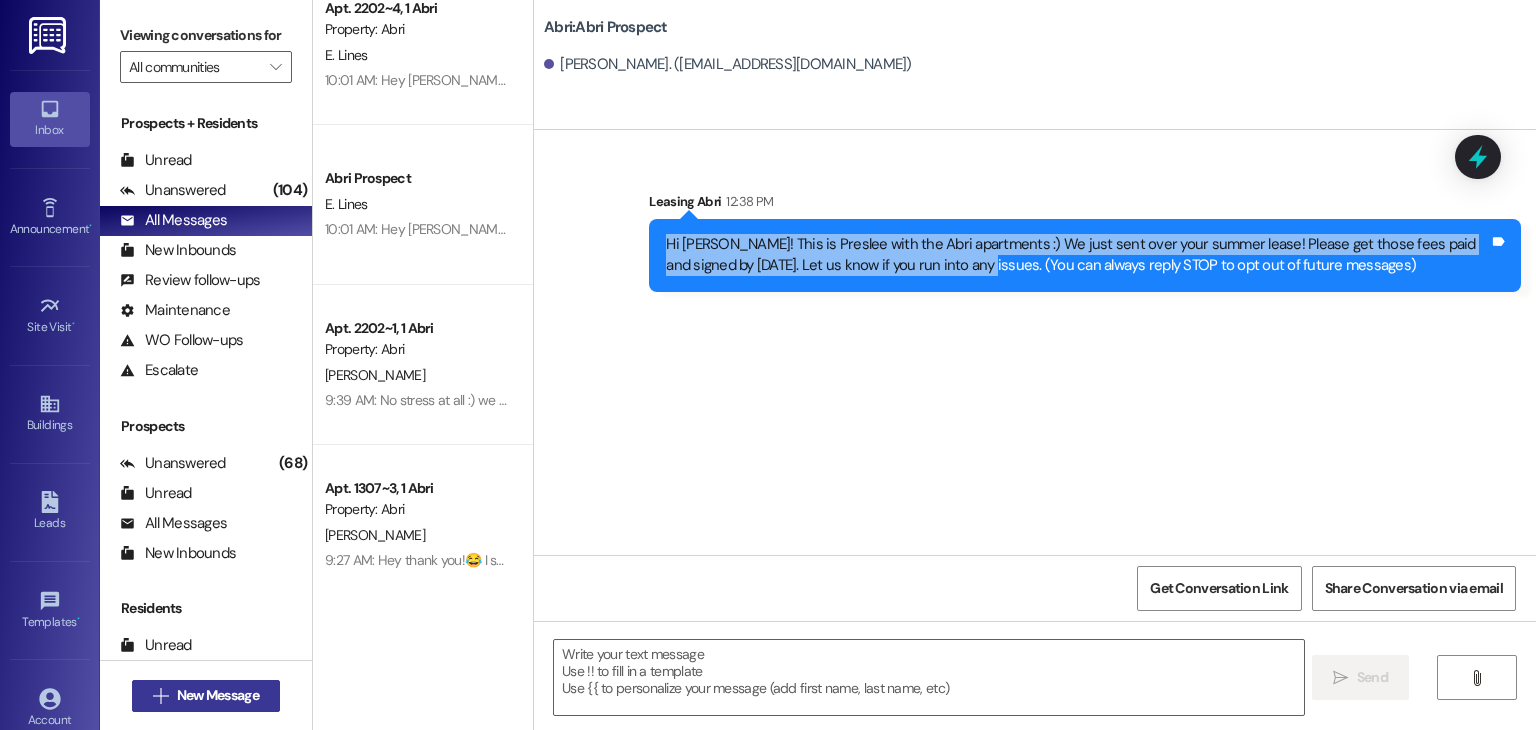 click on "New Message" at bounding box center [218, 695] 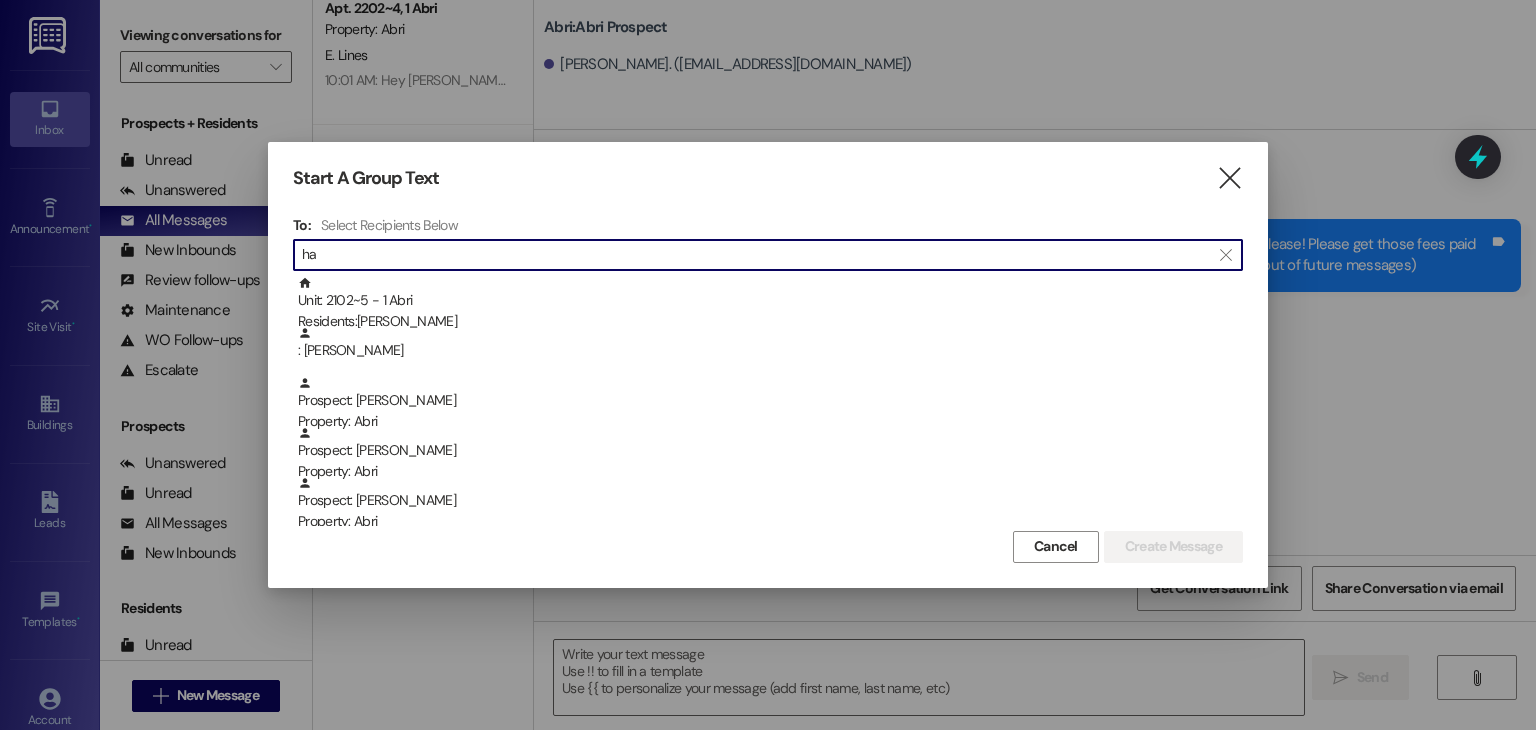 type on "h" 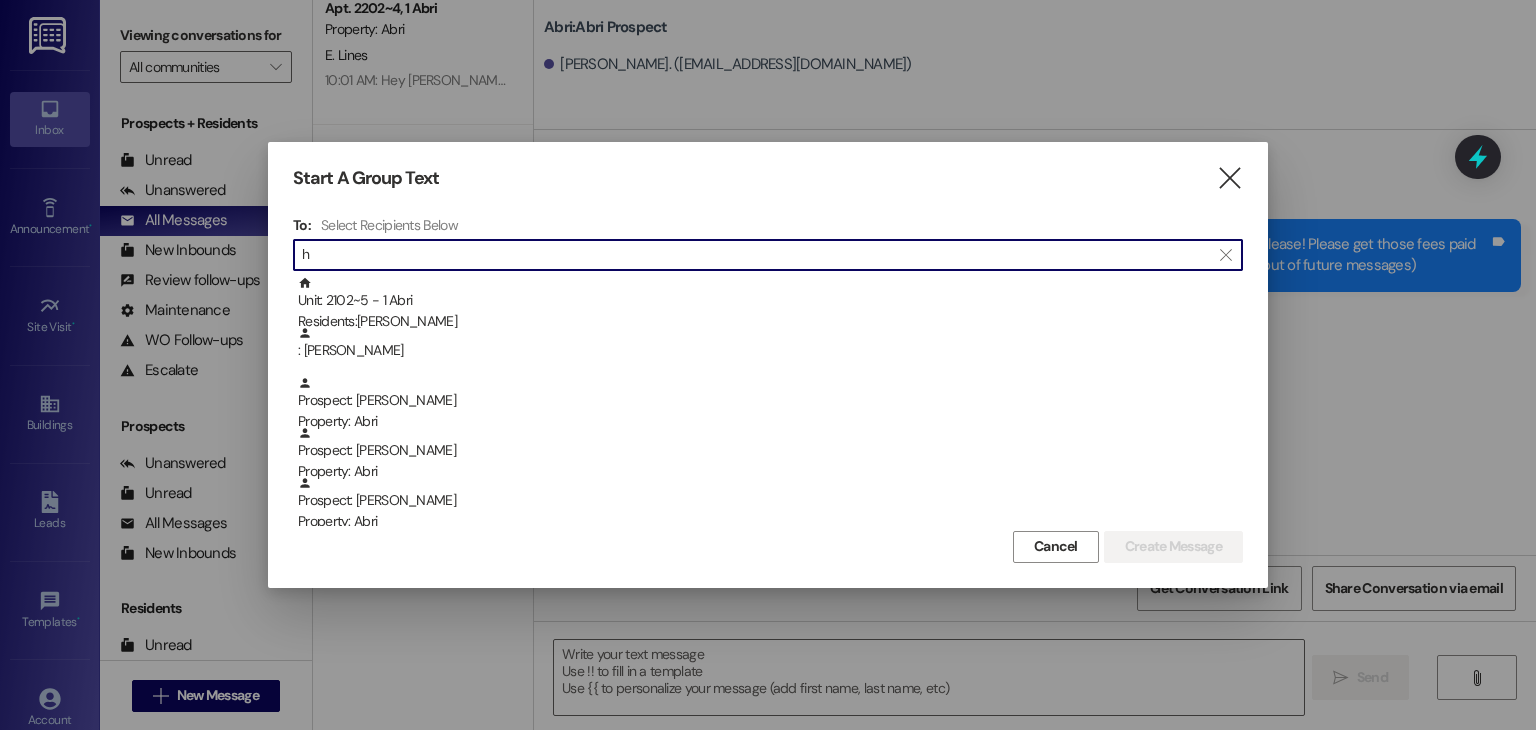 type 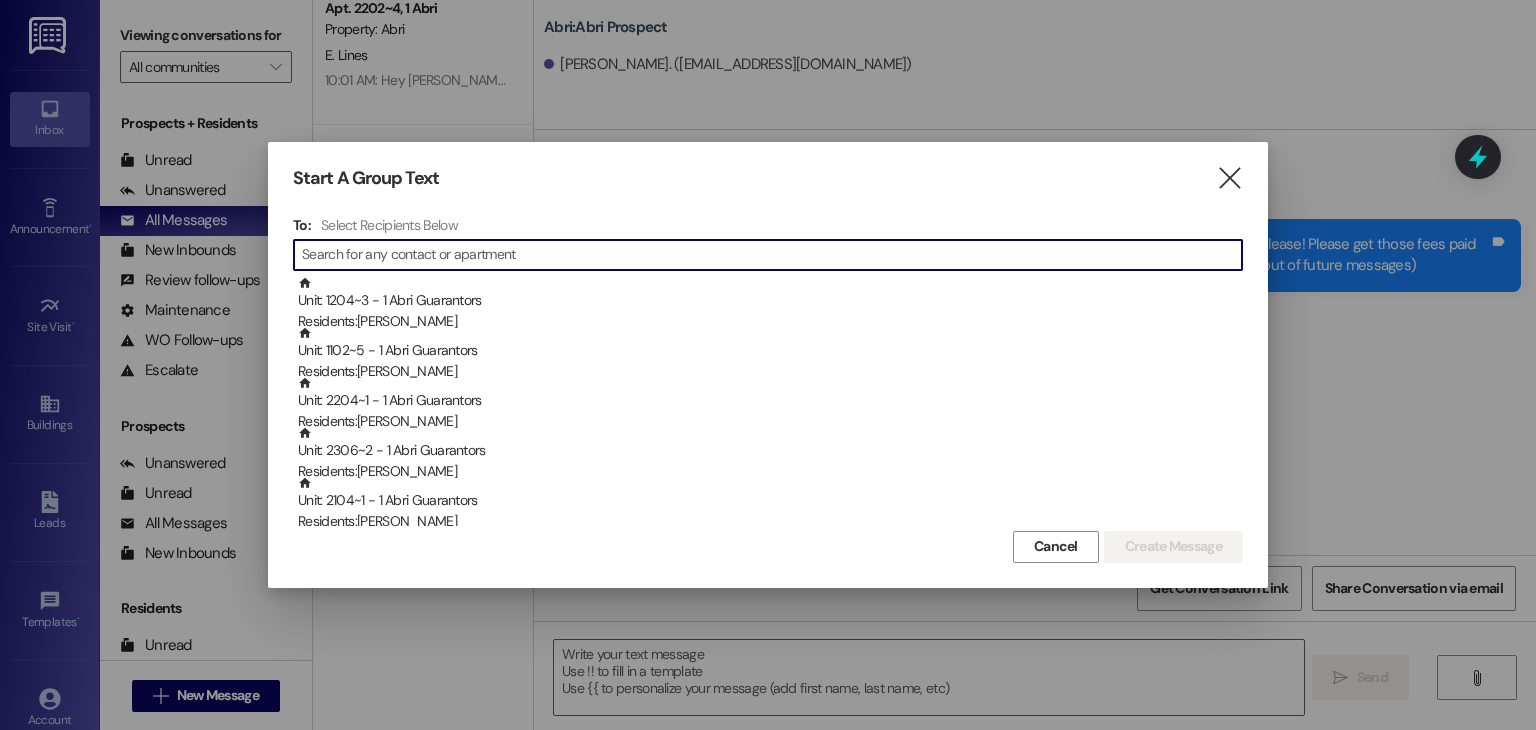 click on "Start A Group Text  To:  Select Recipients Below    Unit: 1204~3 - 1 Abri Guarantors Residents:  Larry Jones   Unit: 1102~5 - 1 Abri Guarantors Residents:  Julien Muise   Unit: 2204~1 - 1 Abri Guarantors Residents:  Steve Sanderson   Unit: 2306~2 - 1 Abri Guarantors Residents:  Graciela Bravo   Unit: 2104~1 - 1 Abri Guarantors Residents:  Michael Cobb   Unit: 1101~2 - 1 Abri Guarantors Residents:  Angela Phillips   Unit: 2202~5 - 1 Abri Guarantors Residents:  Justin Boddy   Unit: 2302~2 - 1 Abri Guarantors Residents:  PAUL JONES   Unit: 1206~4 - 1 Abri Guarantors Residents:  Jeromy Peterson   Unit: 1~1 - 1 Abri Guarantors Residents:  Jason Snow   Unit: 2~1 - 1 Abri Guarantors Residents:  Graciela Bravo   Unit: 2303~5 - 1 Abri Guarantors Residents:  Jacob Taylor Cancel Create Message" at bounding box center (768, 364) 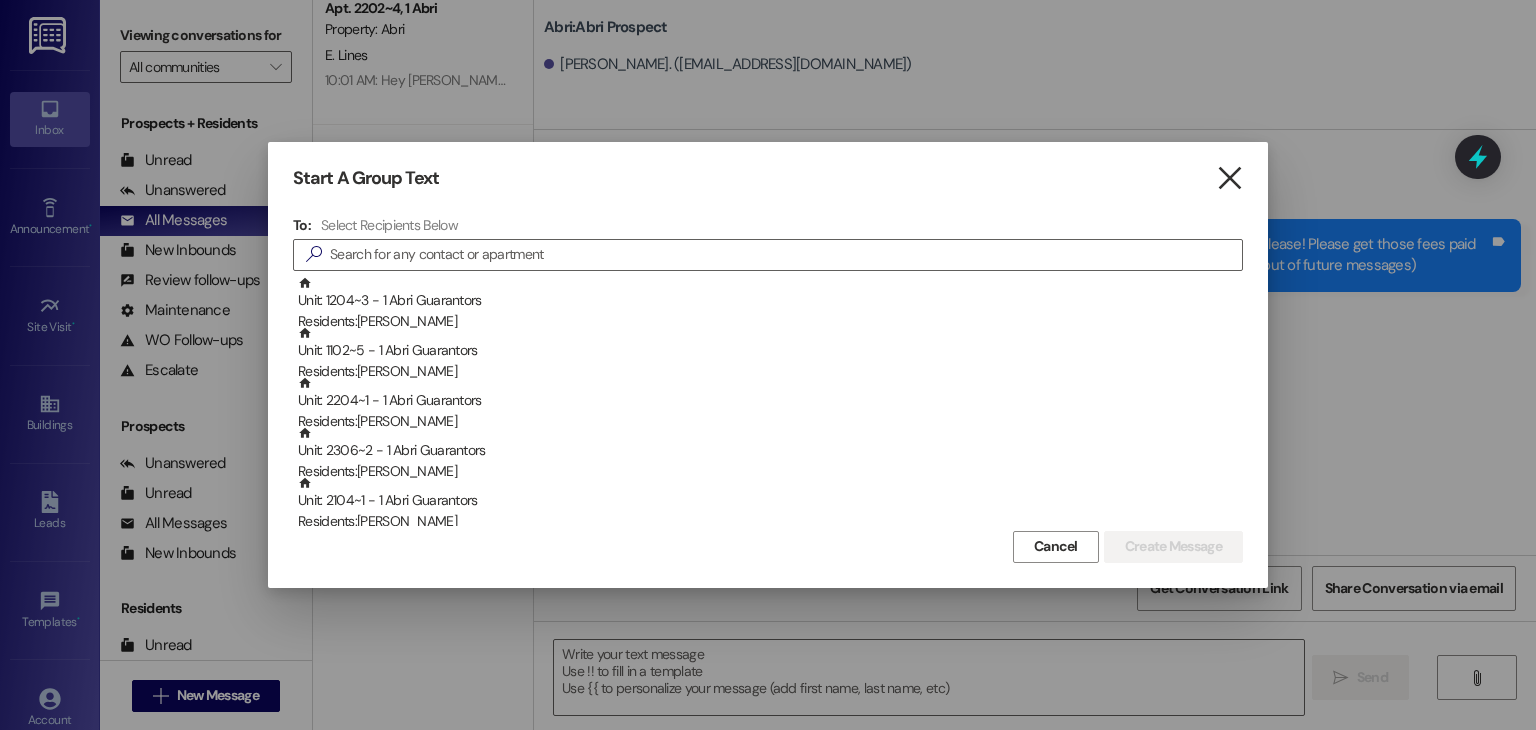 click on "" at bounding box center [1229, 178] 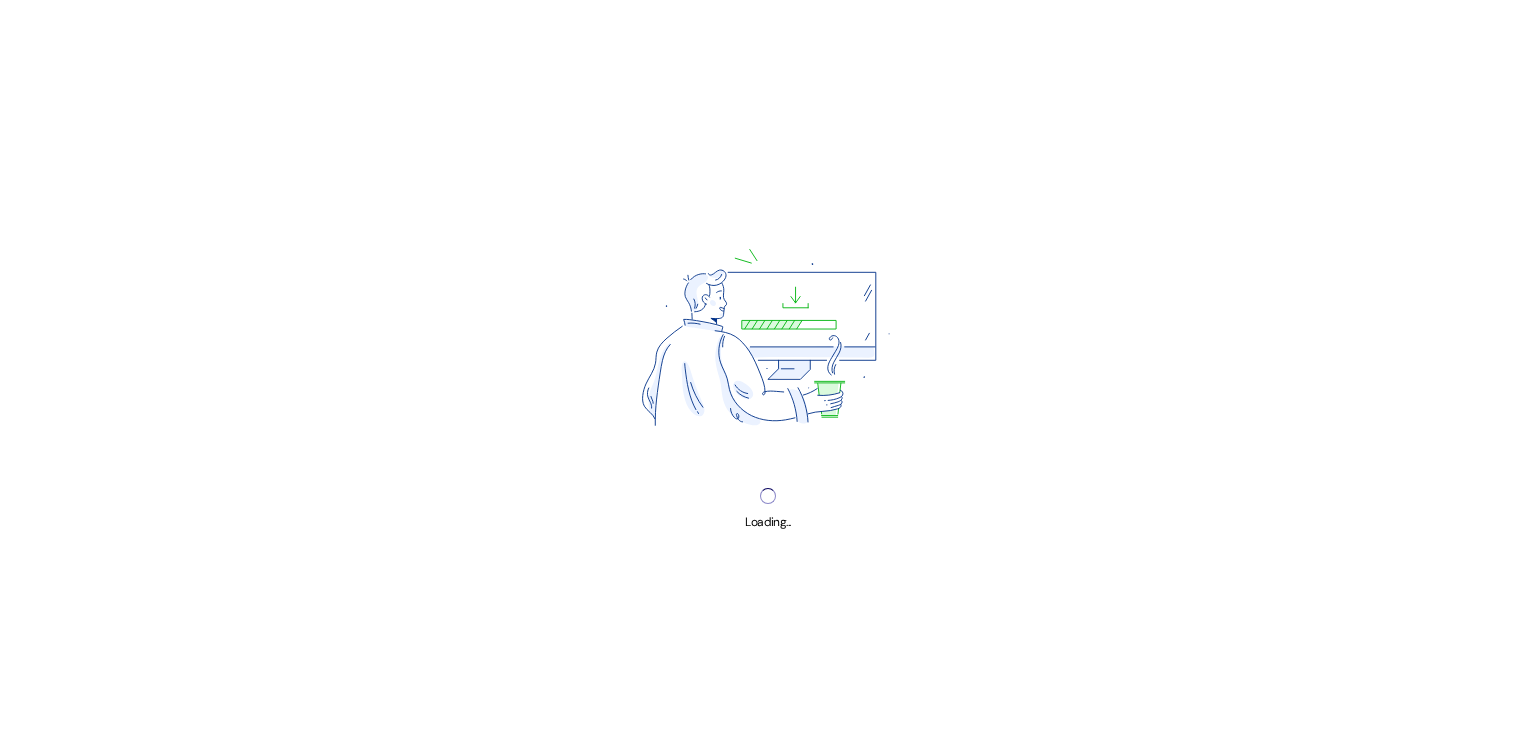 scroll, scrollTop: 0, scrollLeft: 0, axis: both 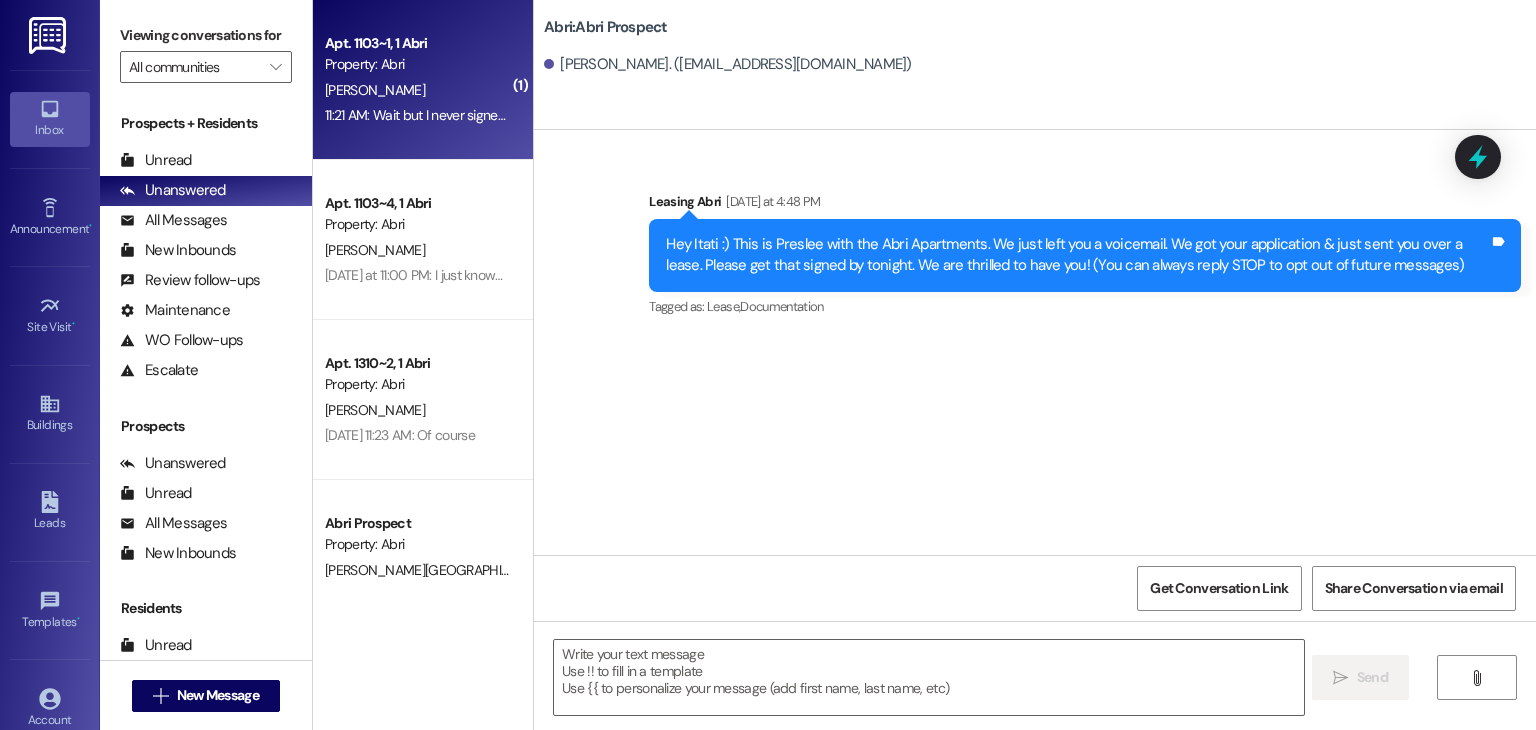 click on "[PERSON_NAME]" at bounding box center [417, 90] 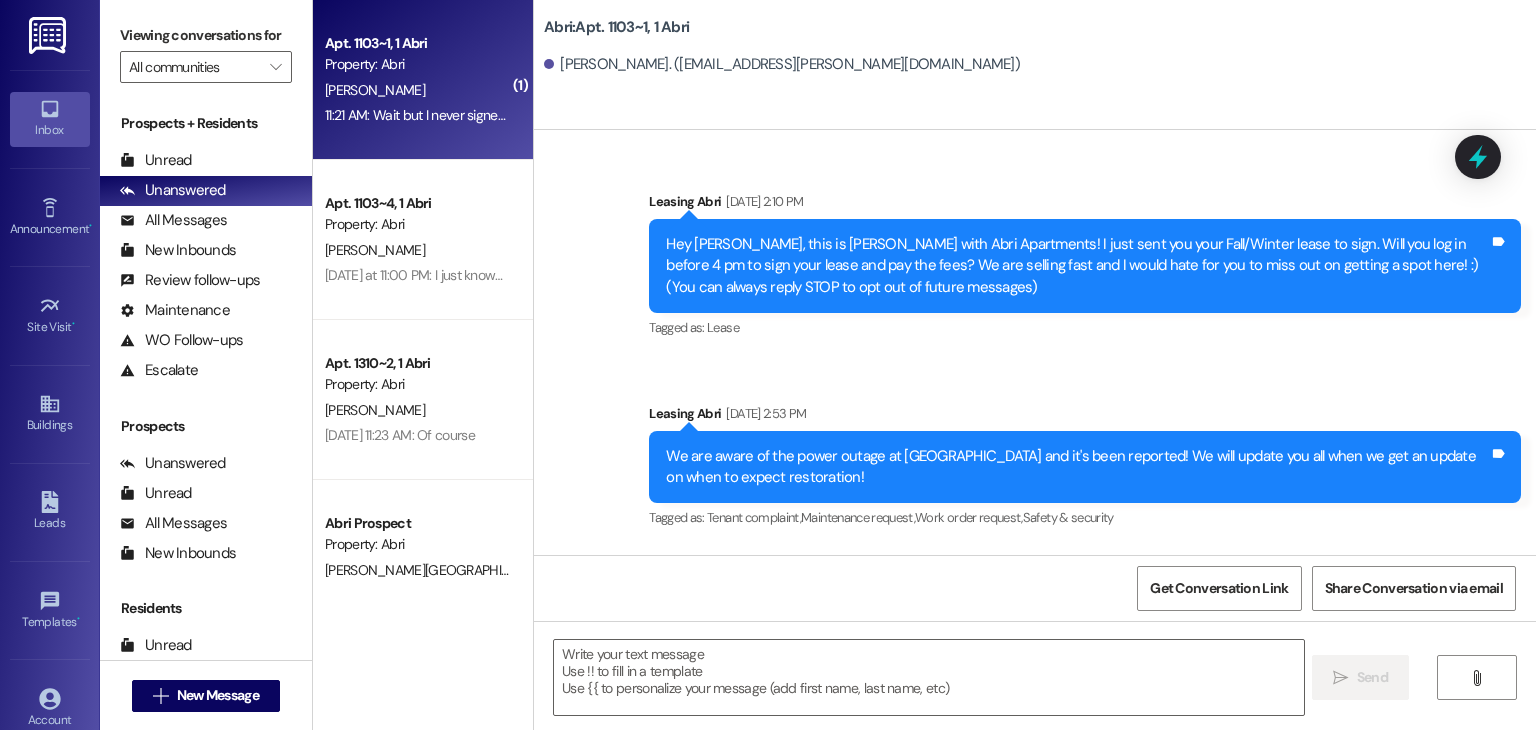 click at bounding box center [928, 677] 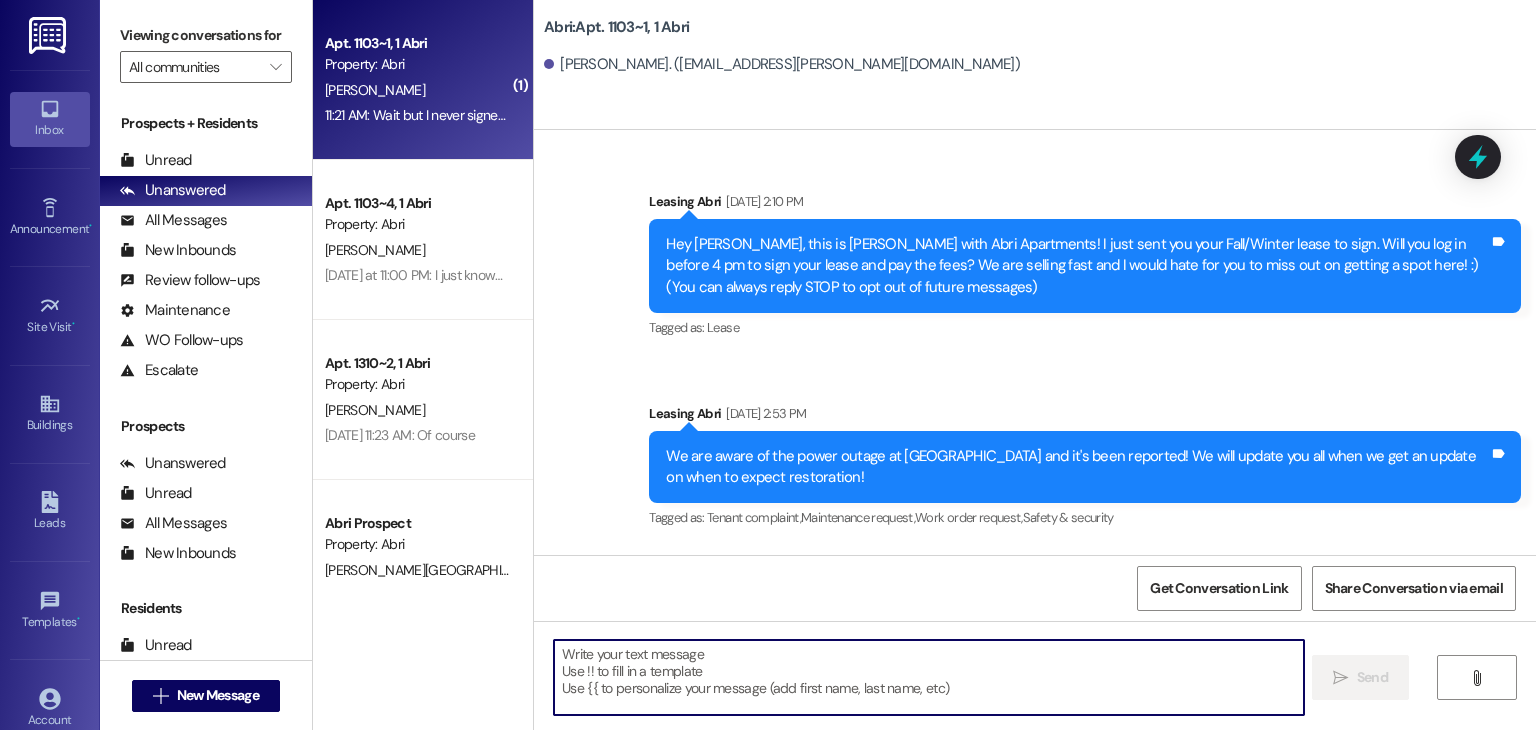 scroll, scrollTop: 35964, scrollLeft: 0, axis: vertical 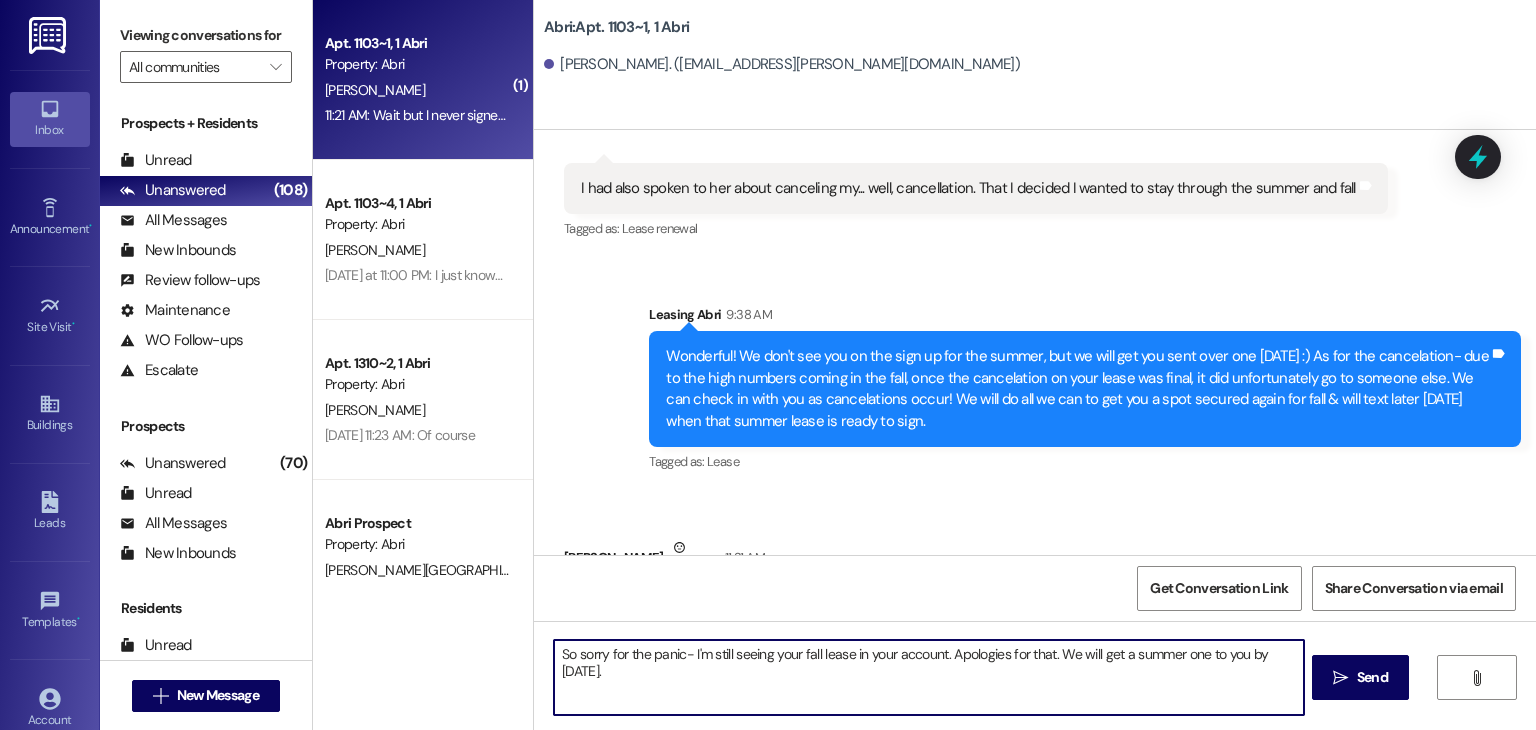 click on "So sorry for the panic- I'm still seeing your fall lease in your account. Apologies for that. We will get a summer one to you by [DATE]." at bounding box center (928, 677) 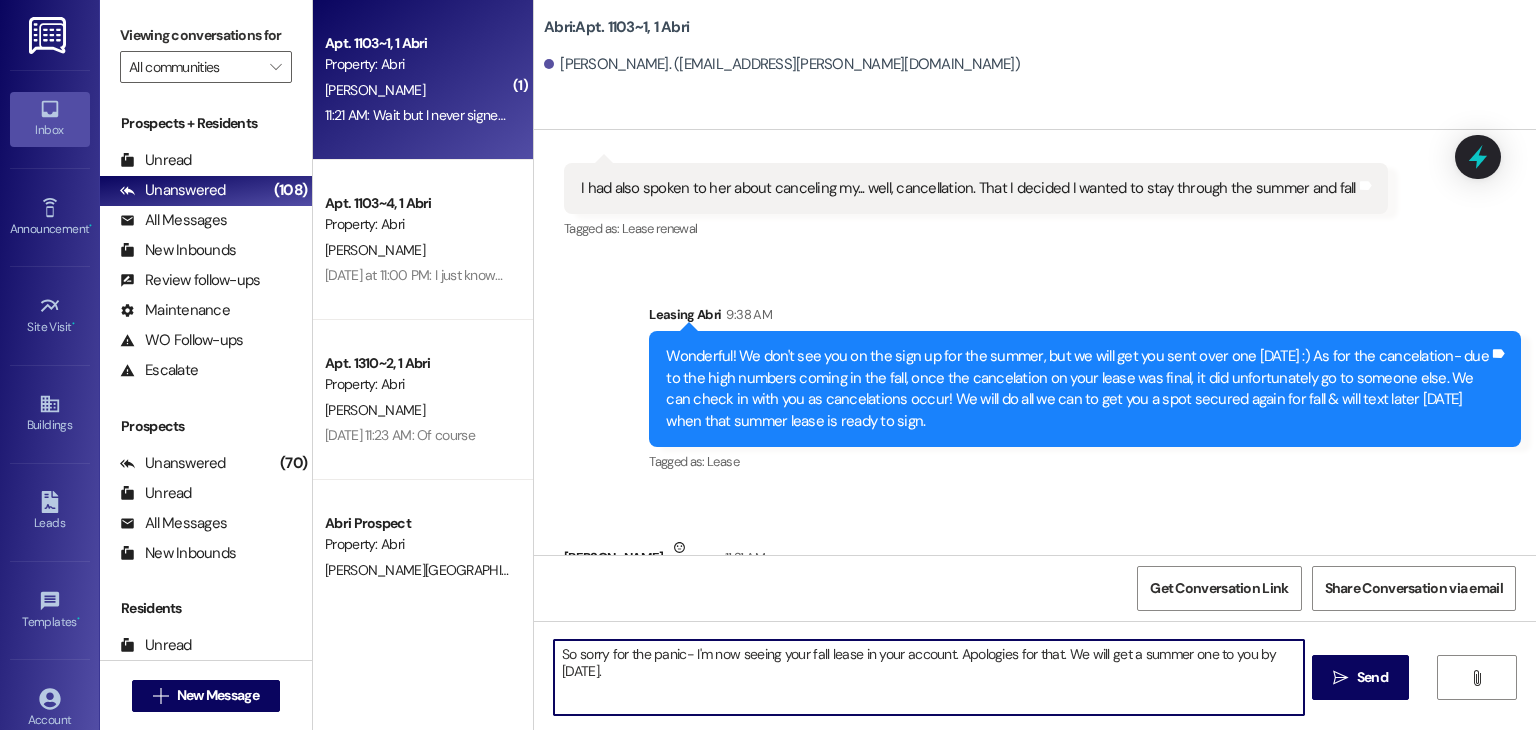 click on "So sorry for the panic- I'm now seeing your fall lease in your account. Apologies for that. We will get a summer one to you by [DATE]." at bounding box center [928, 677] 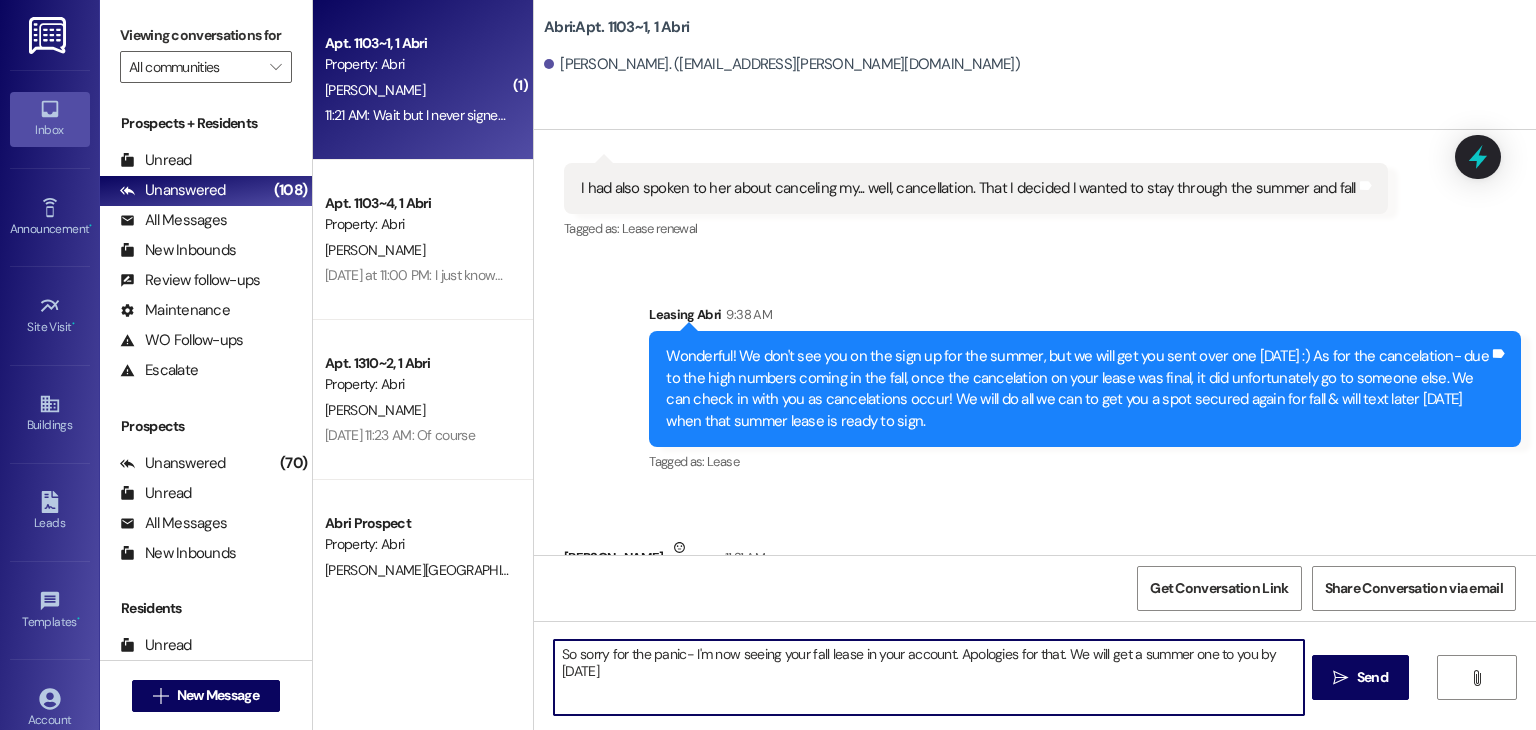 type on "So sorry for the panic- I'm now seeing your fall lease in your account. Apologies for that. We will get a summer one to you by [DATE]!" 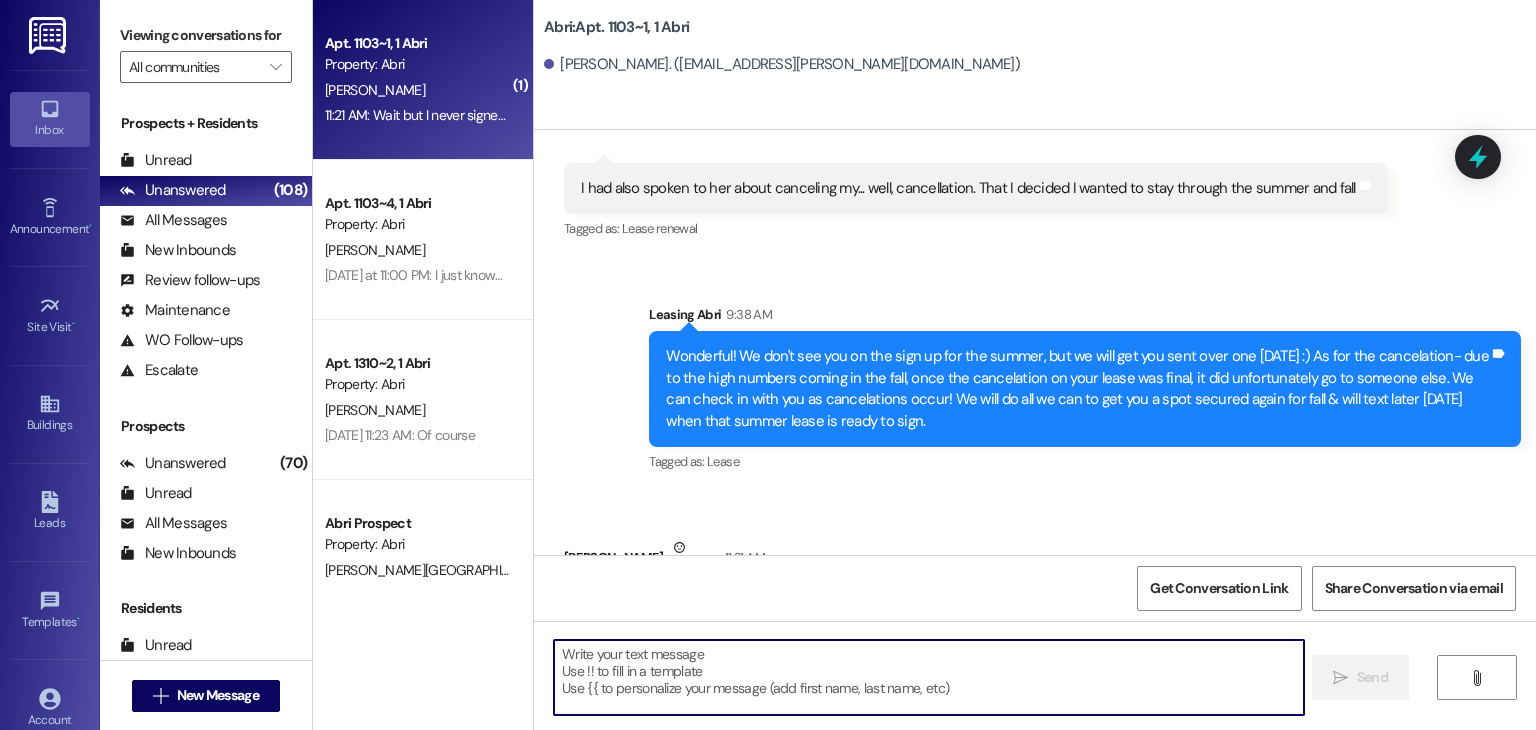 scroll, scrollTop: 36104, scrollLeft: 0, axis: vertical 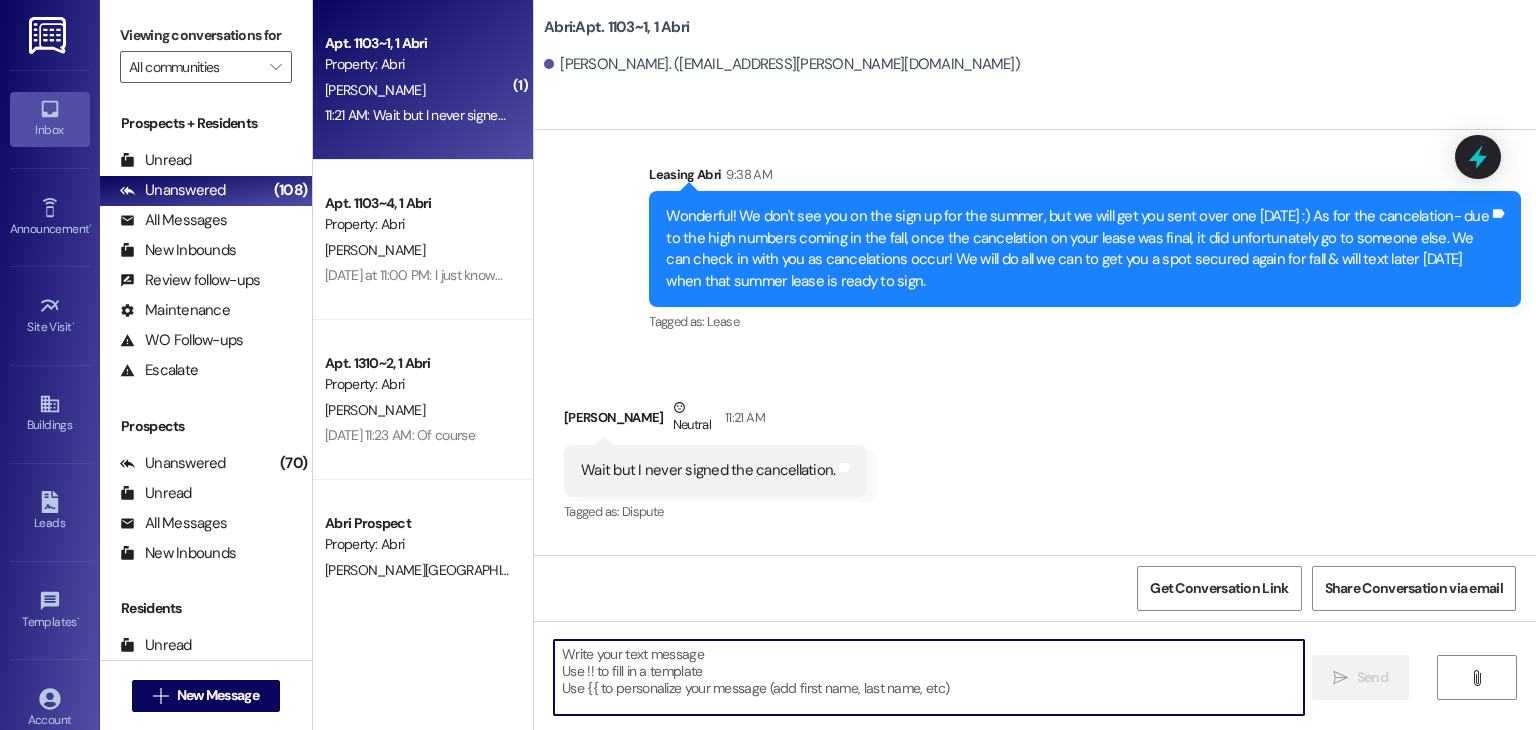 type 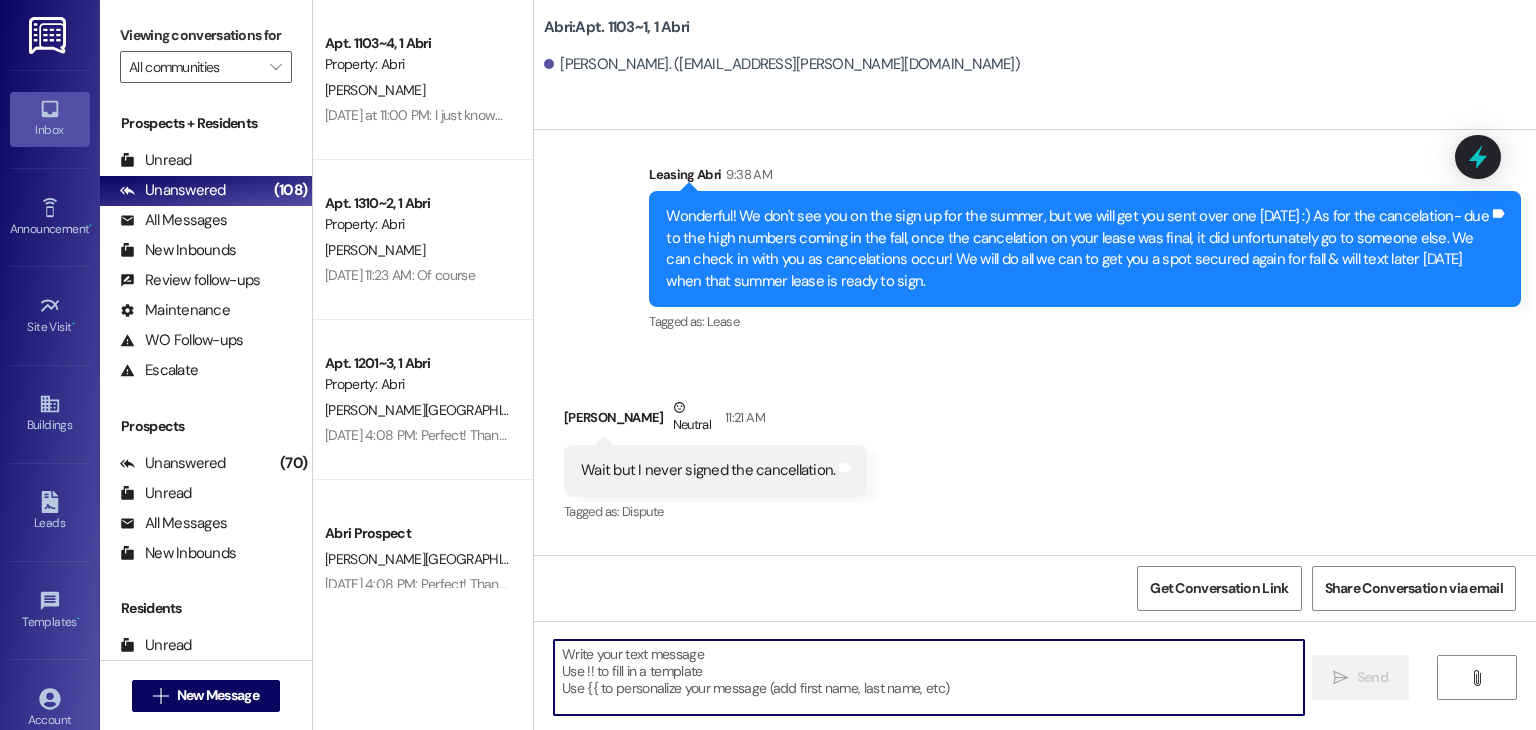 scroll, scrollTop: 36808, scrollLeft: 0, axis: vertical 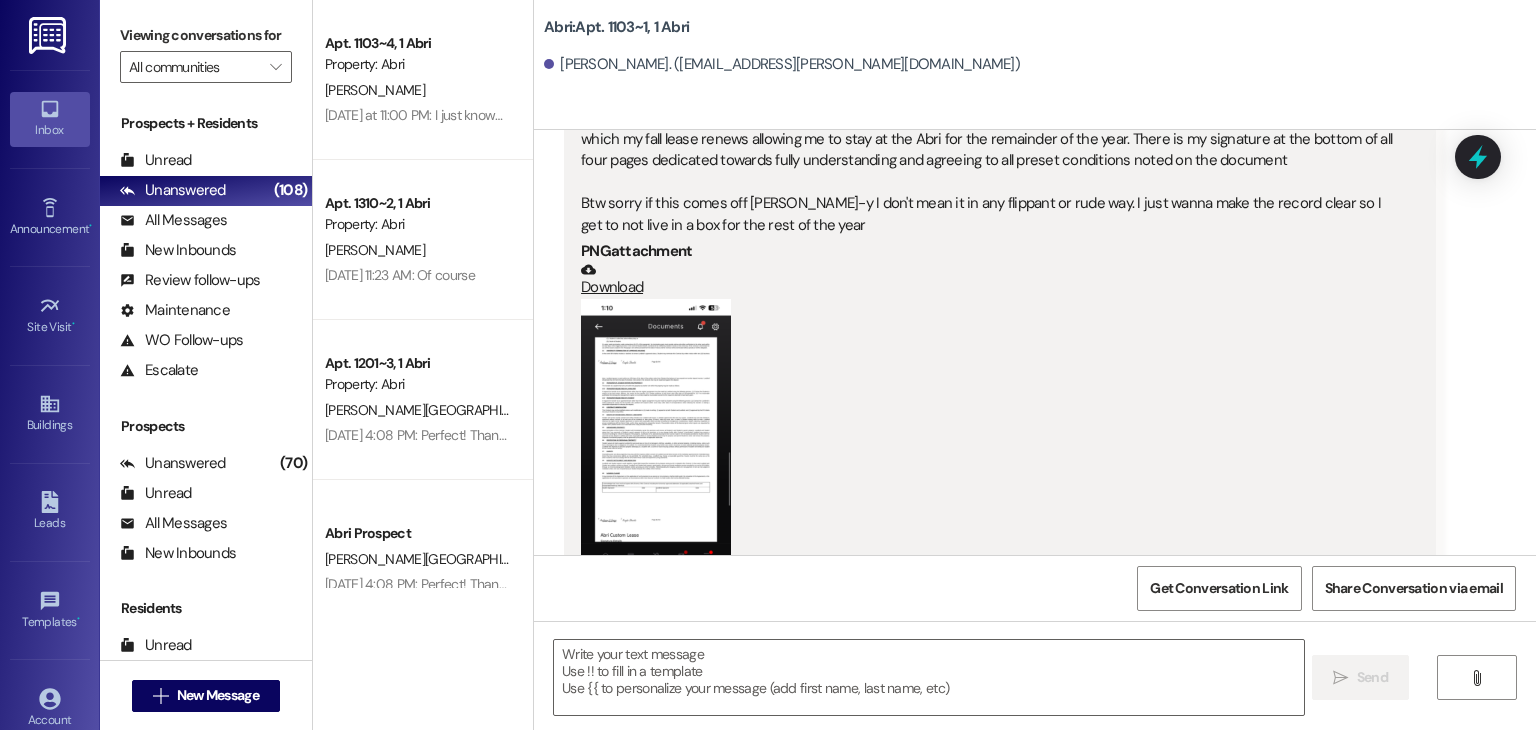 click at bounding box center [656, 461] 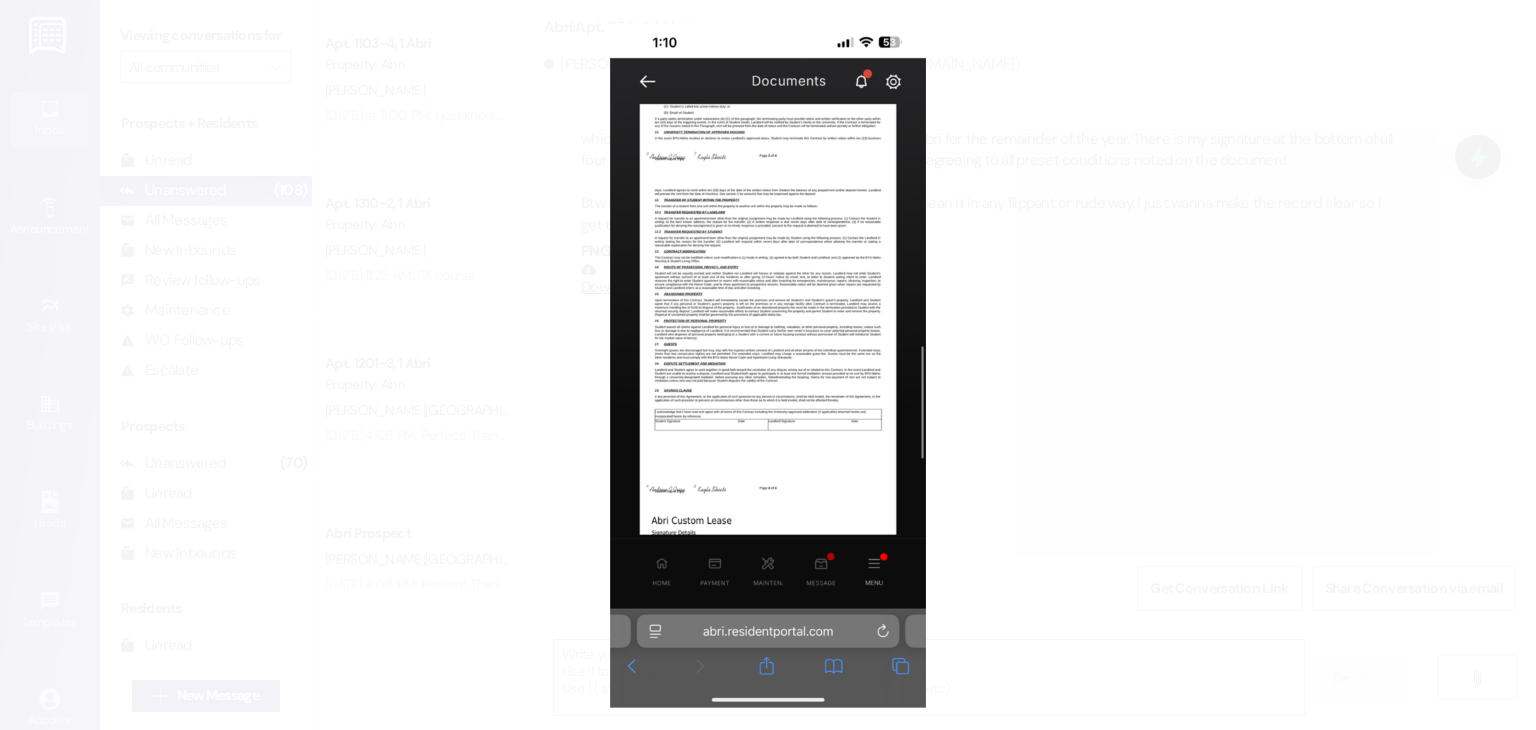 click at bounding box center [768, 365] 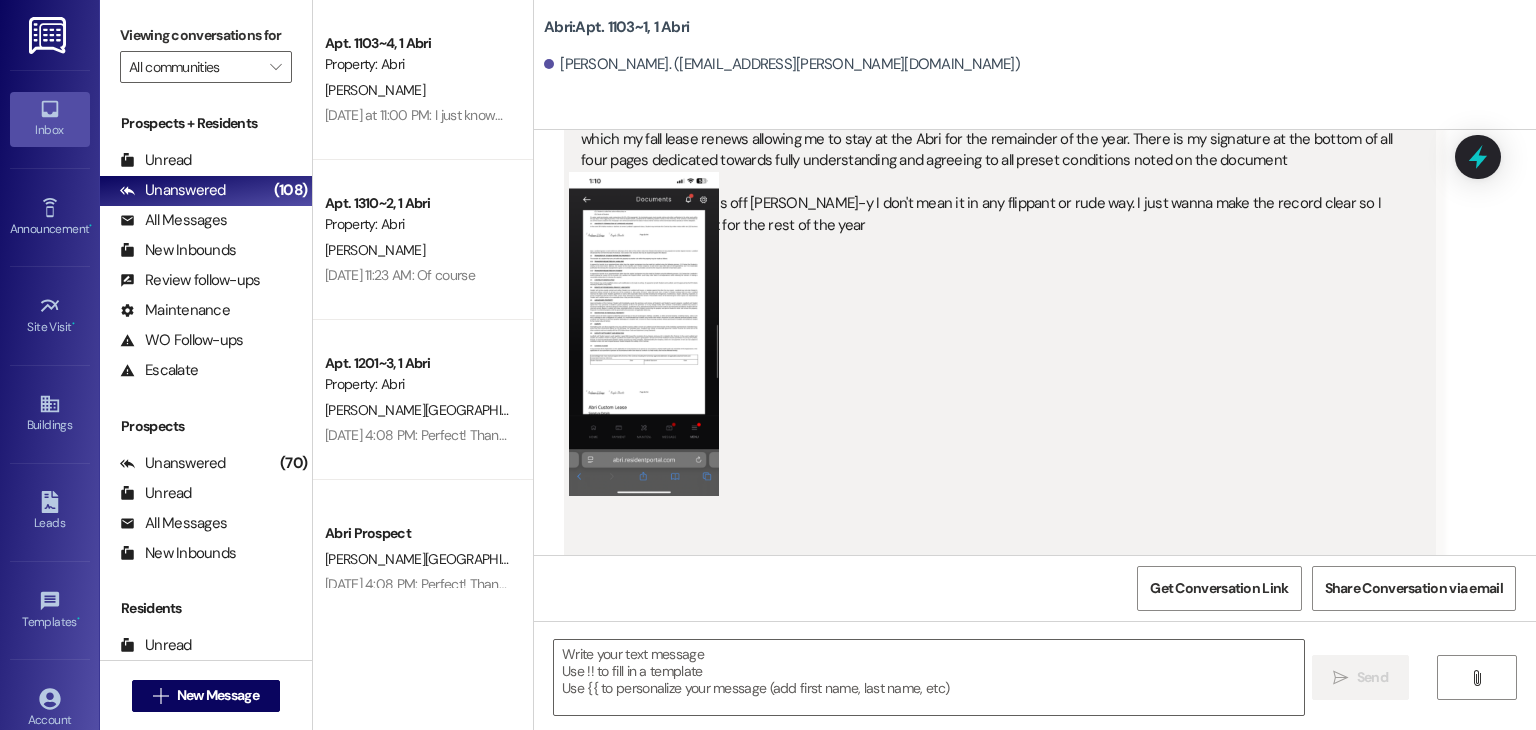 click at bounding box center (768, 365) 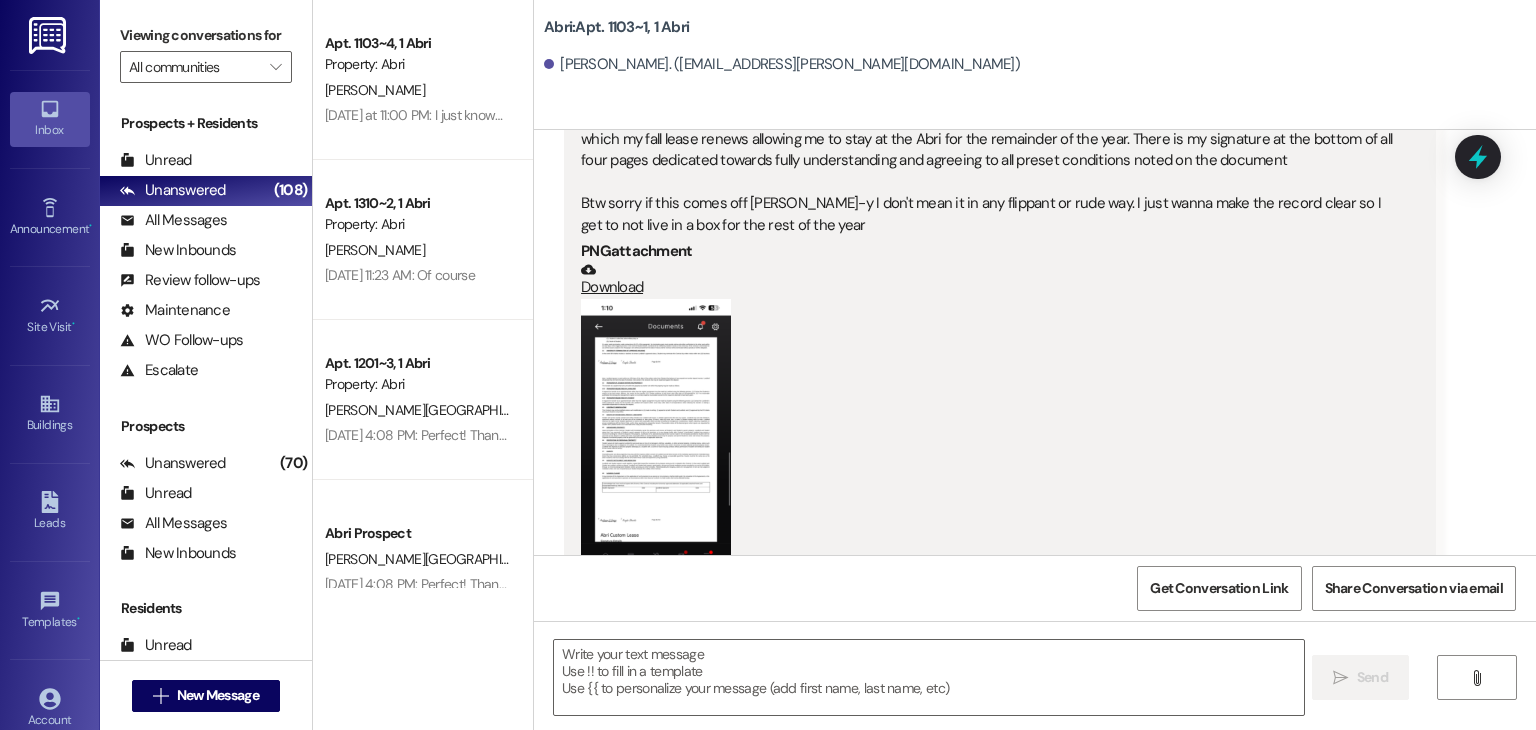 click at bounding box center [656, 461] 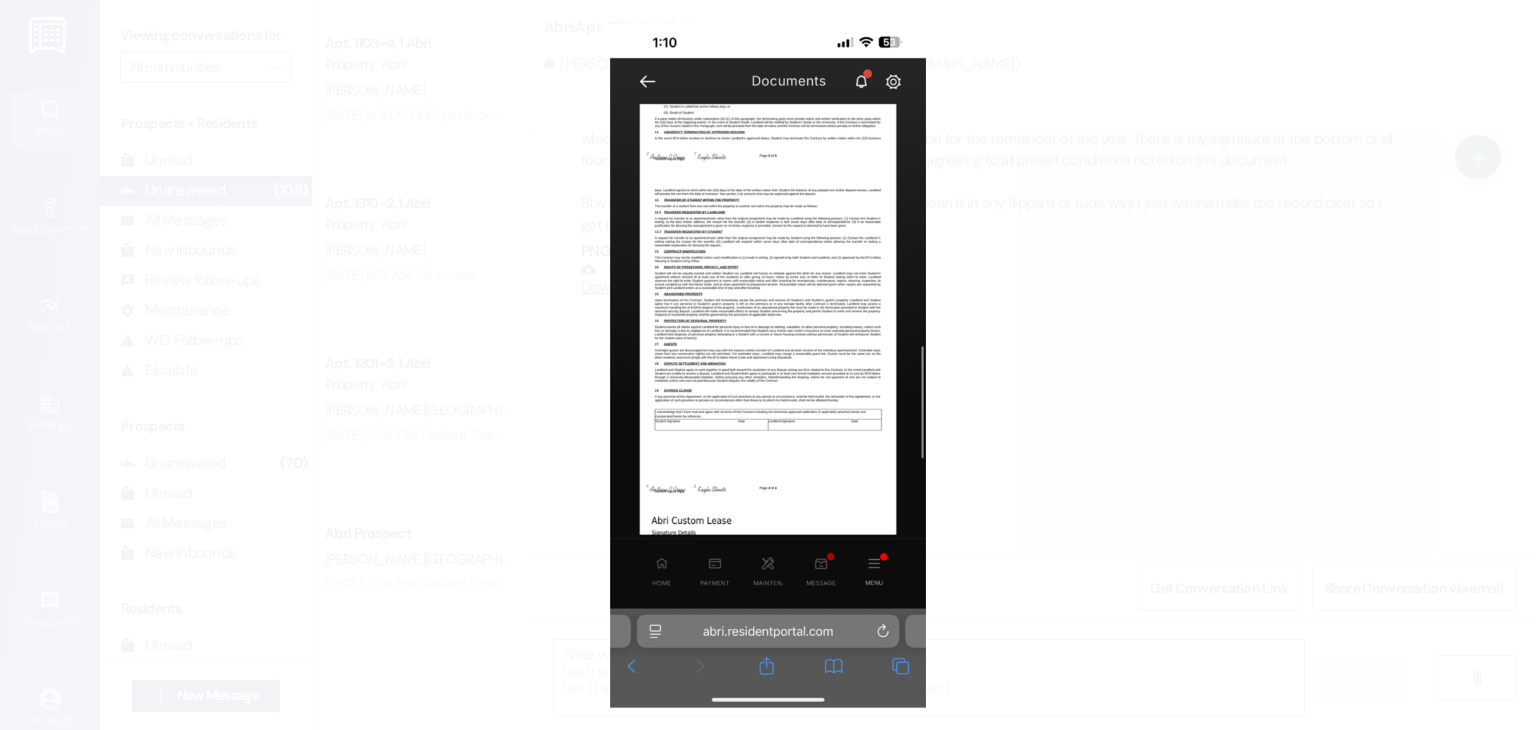 type 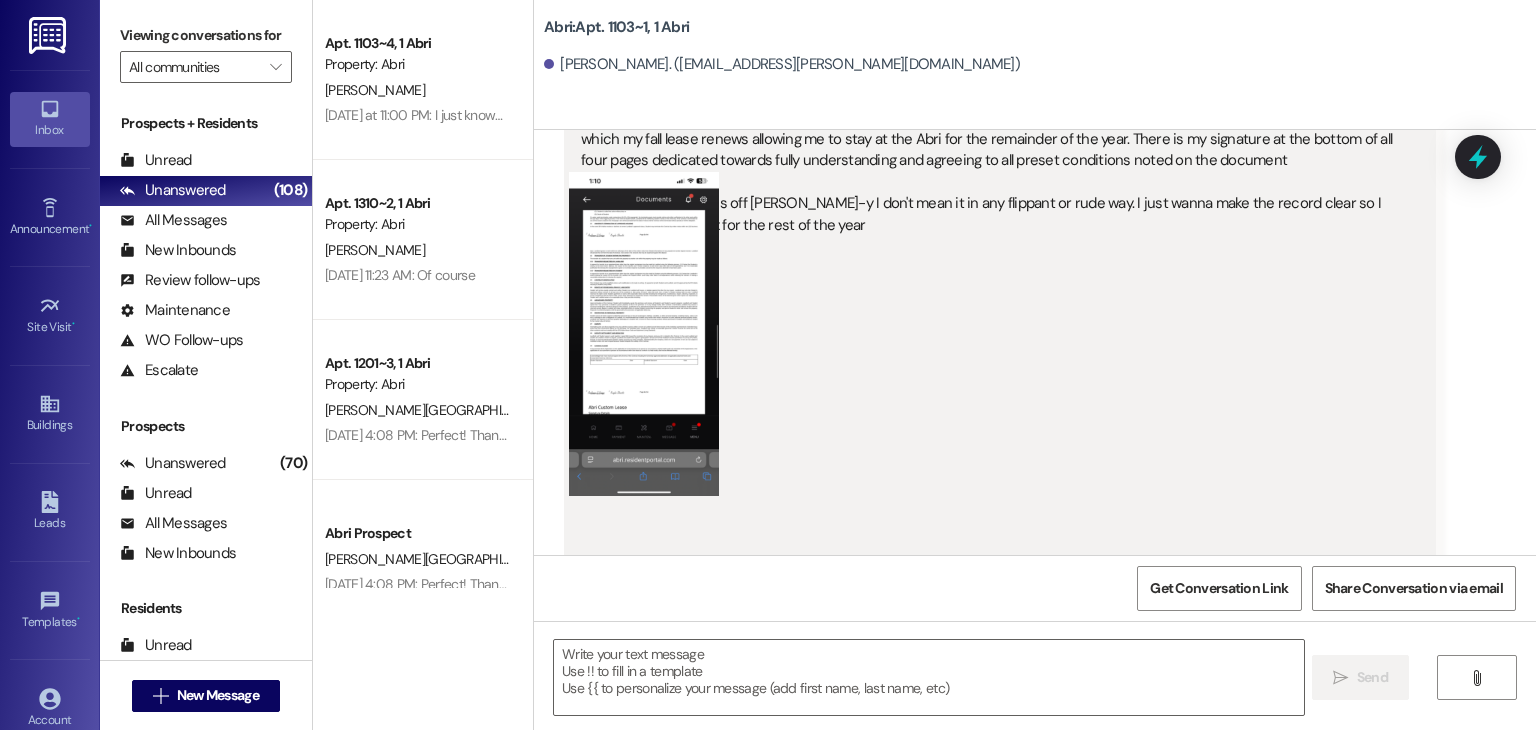 click at bounding box center [768, 365] 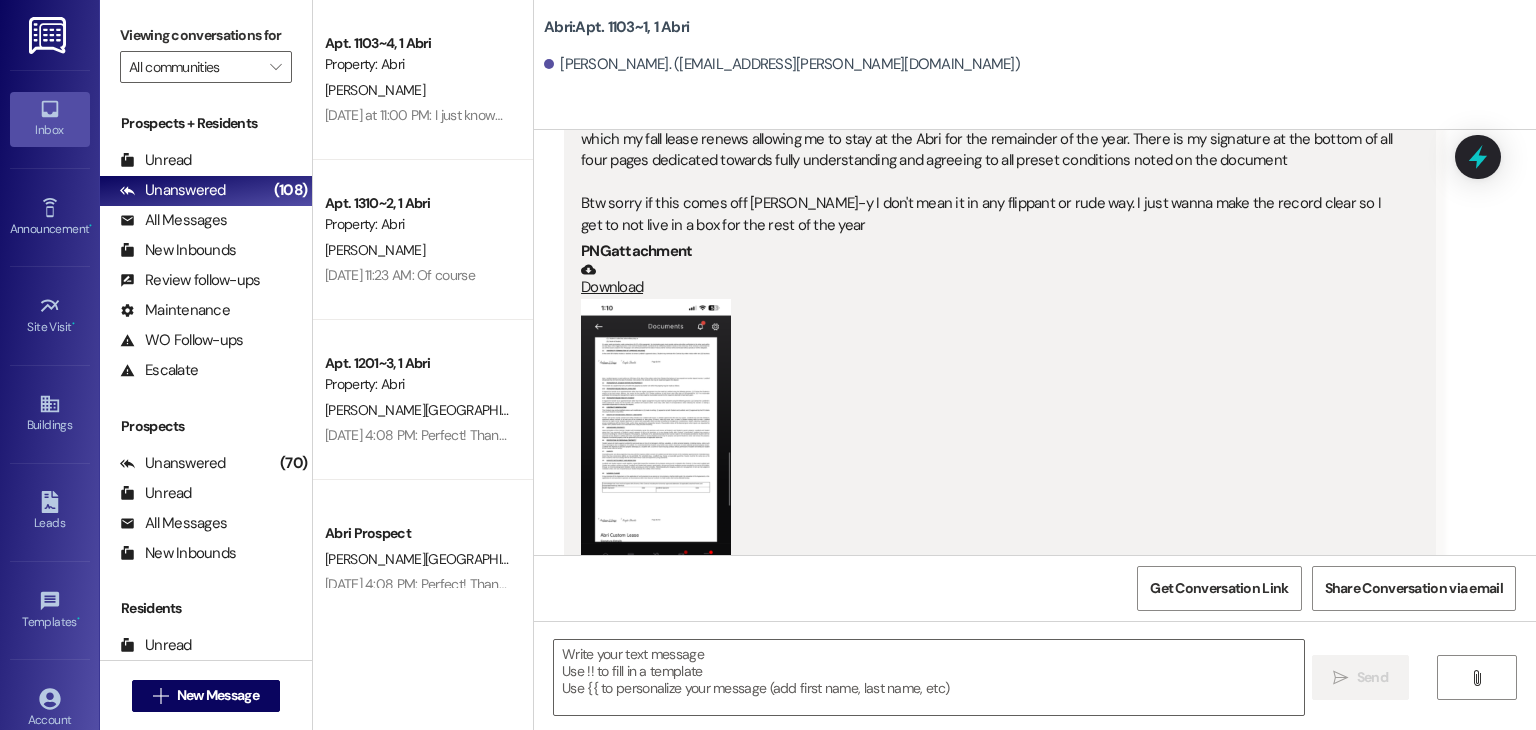 click at bounding box center (656, 461) 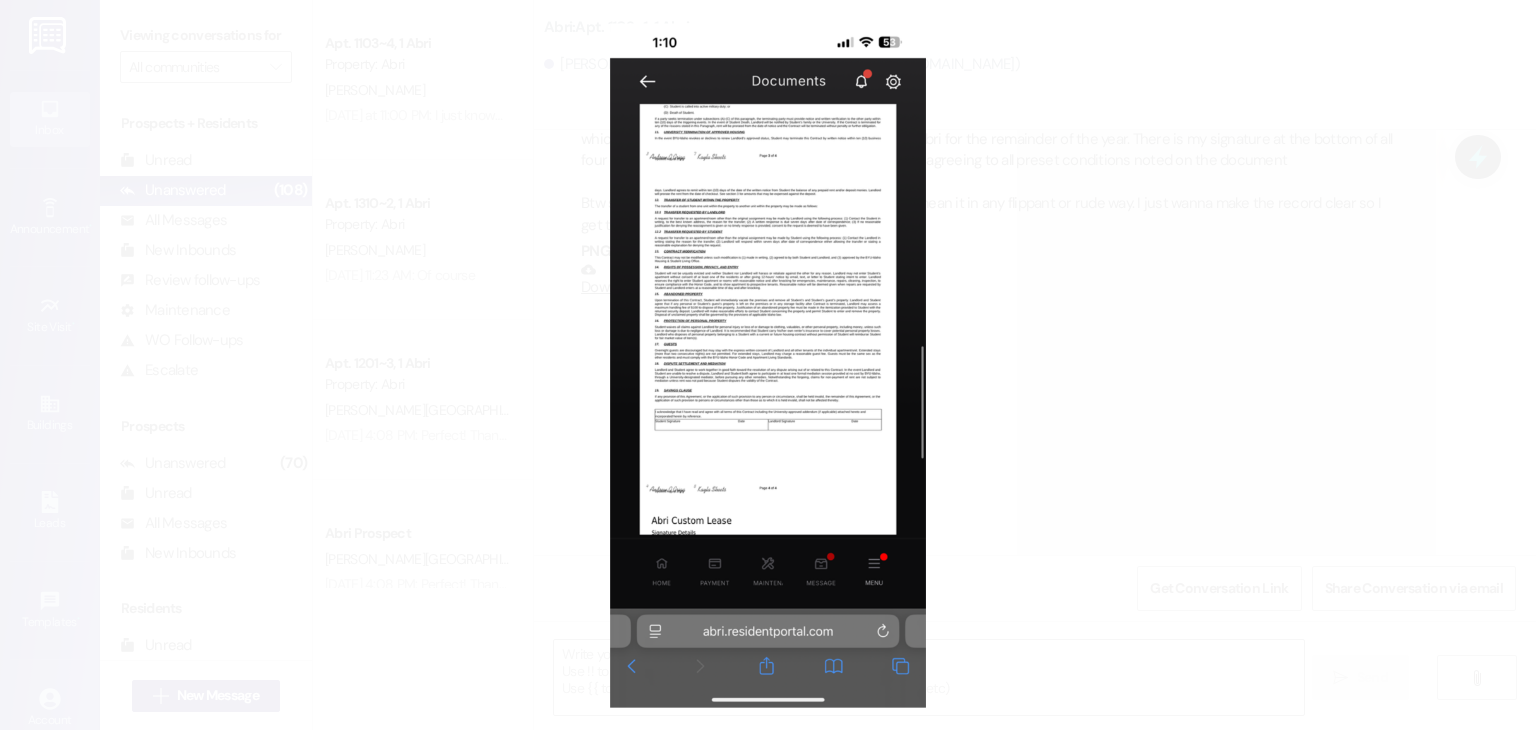 click at bounding box center (768, 365) 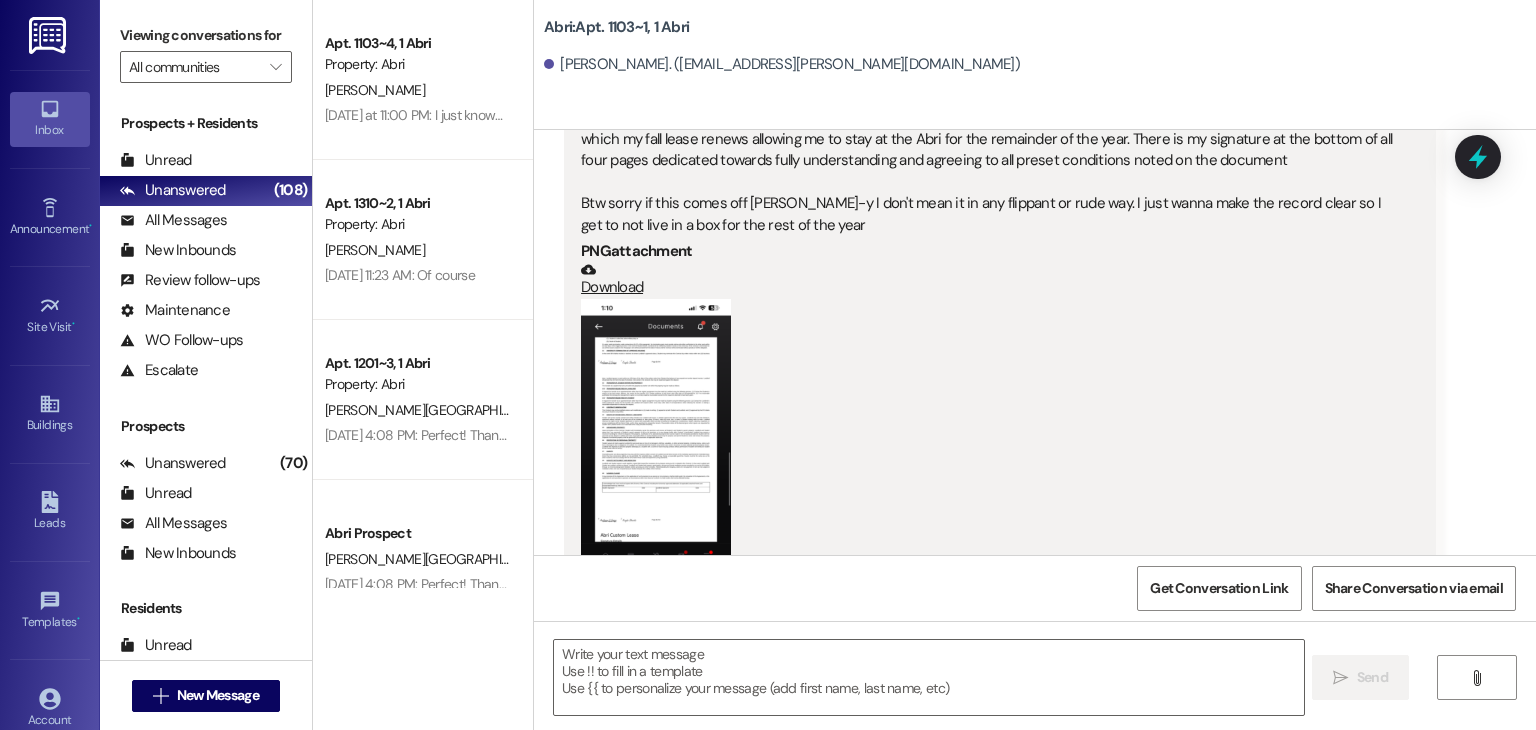 click on "Download" at bounding box center [992, 279] 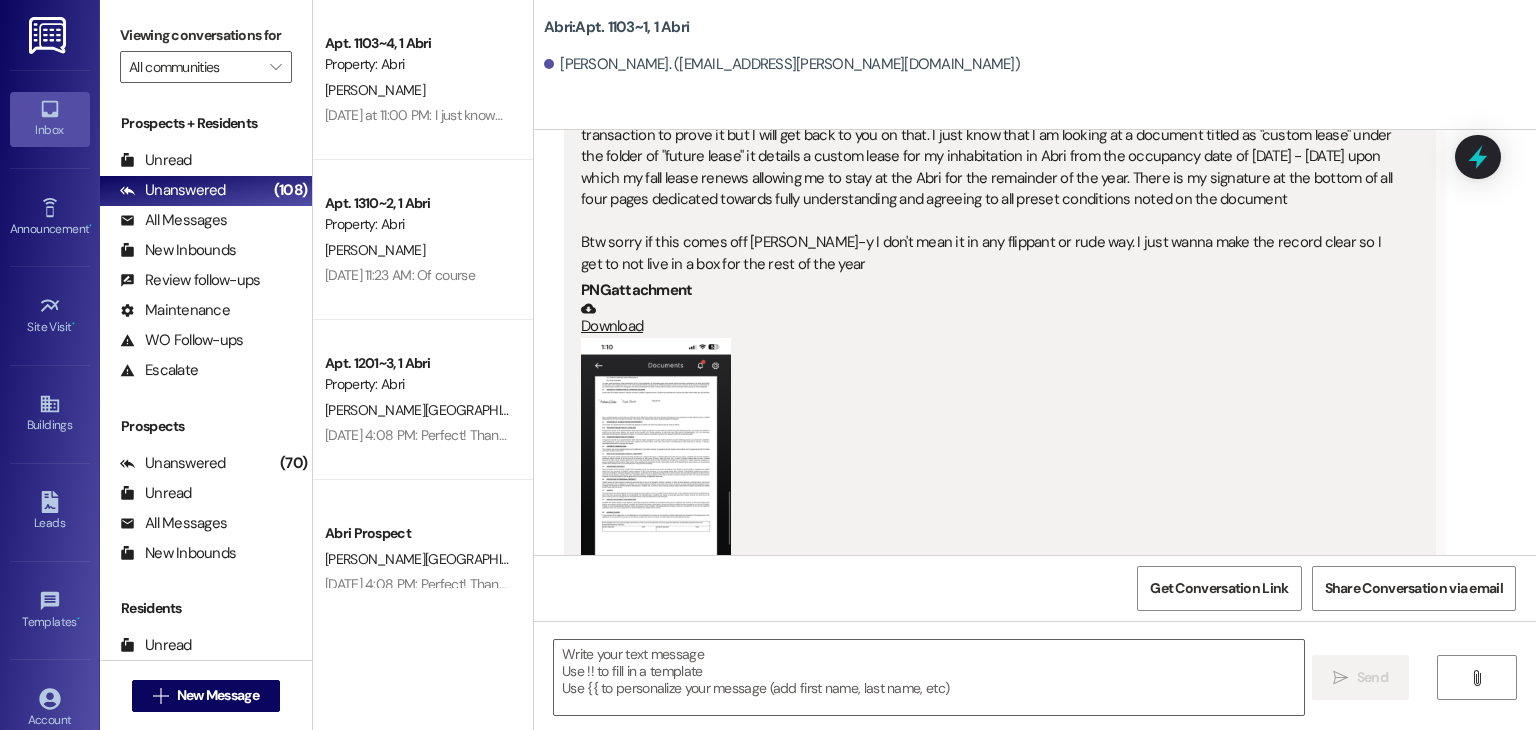 scroll, scrollTop: 36808, scrollLeft: 0, axis: vertical 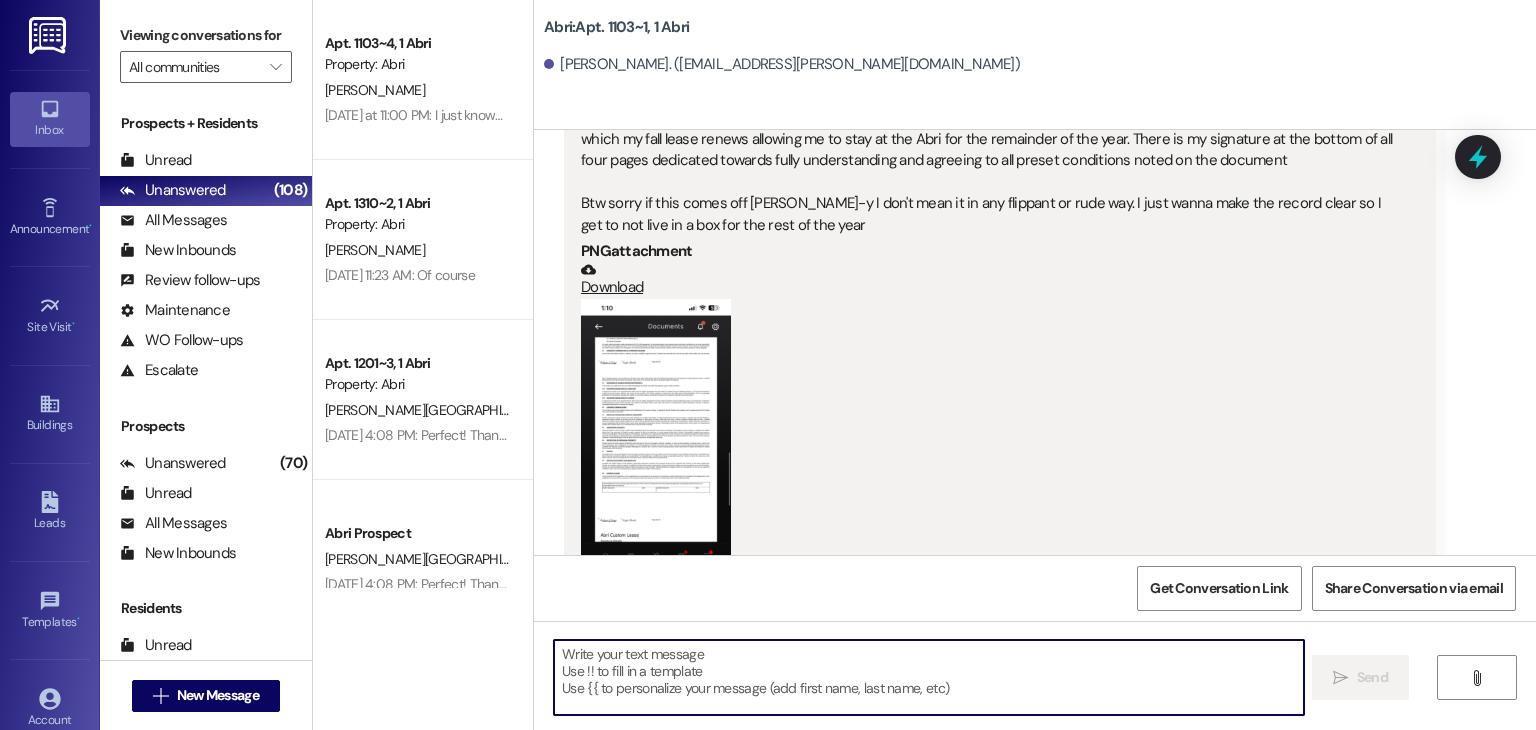 click at bounding box center [928, 677] 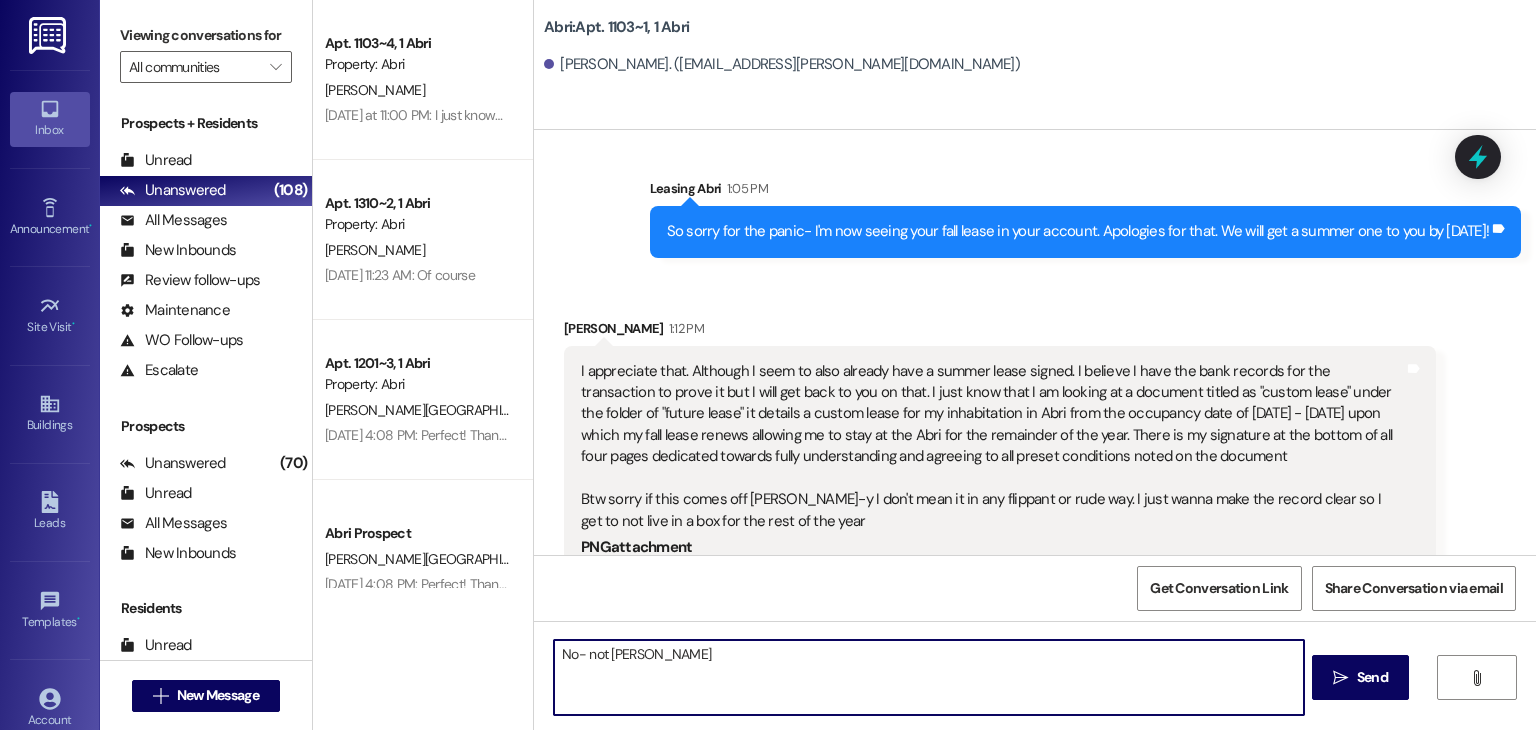 scroll, scrollTop: 36508, scrollLeft: 0, axis: vertical 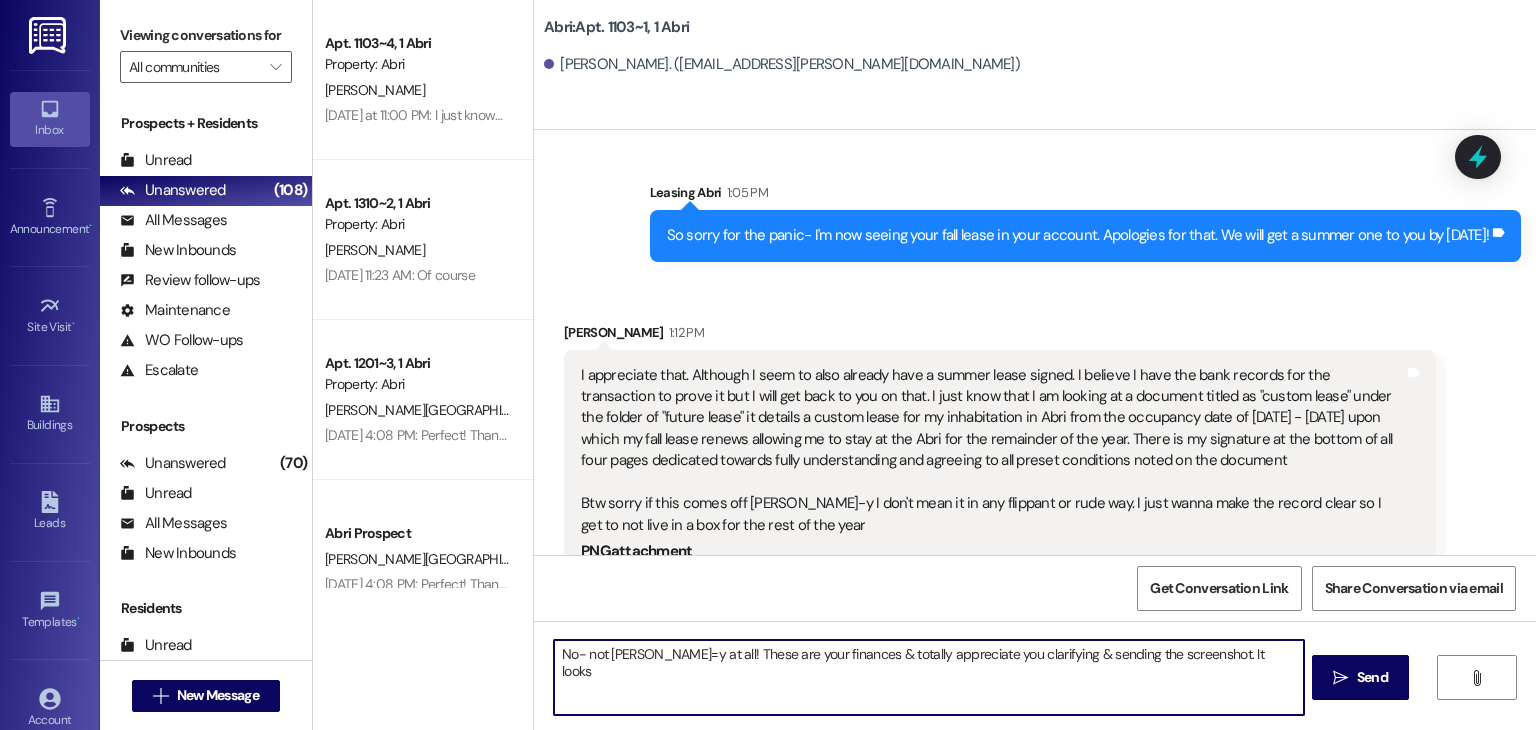 click on "No- not [PERSON_NAME]=y at all! These are your finances & totally appreciate you clarifying & sending the screenshot. It looks" at bounding box center [928, 677] 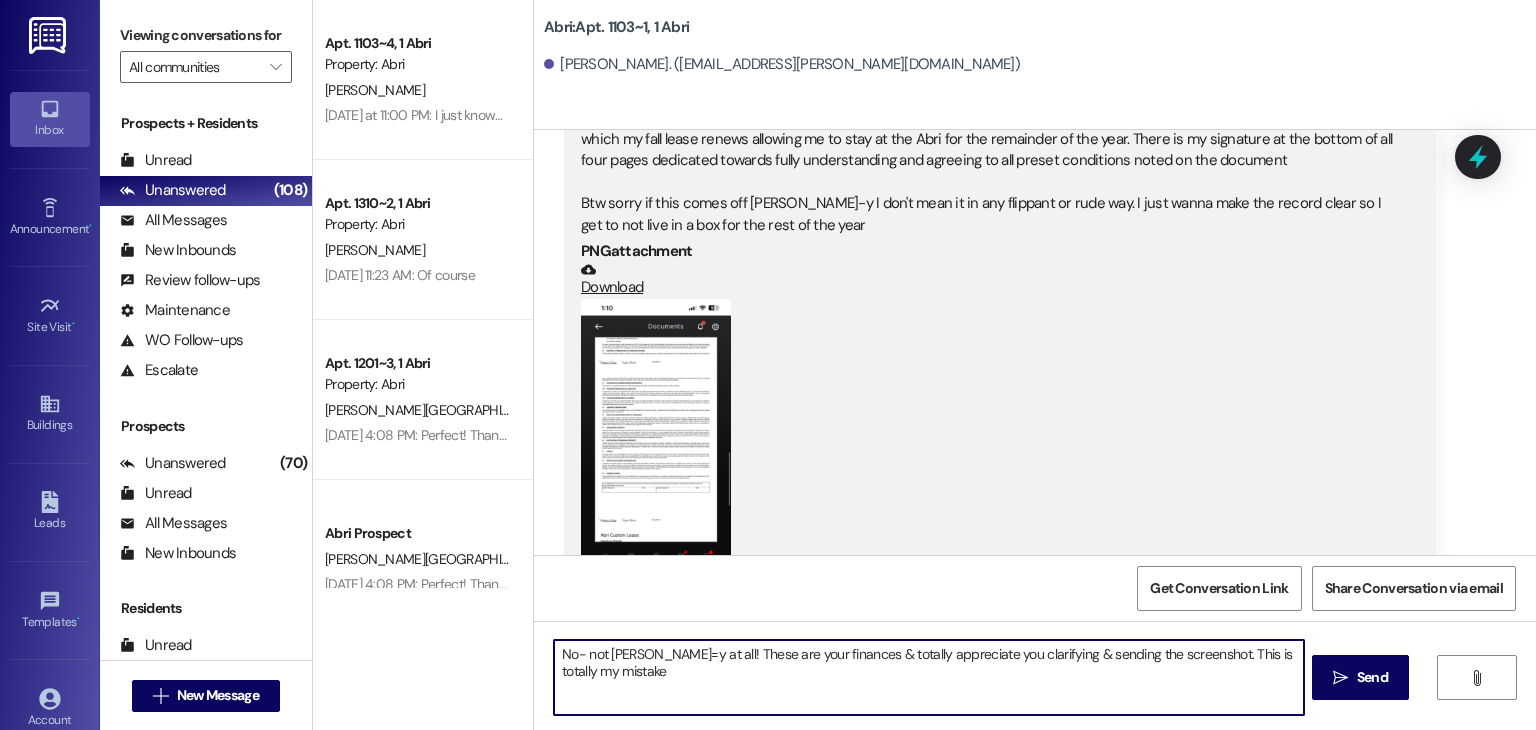 click on "No- not [PERSON_NAME]=y at all! These are your finances & totally appreciate you clarifying & sending the screenshot. This is totally my mistake" at bounding box center (928, 677) 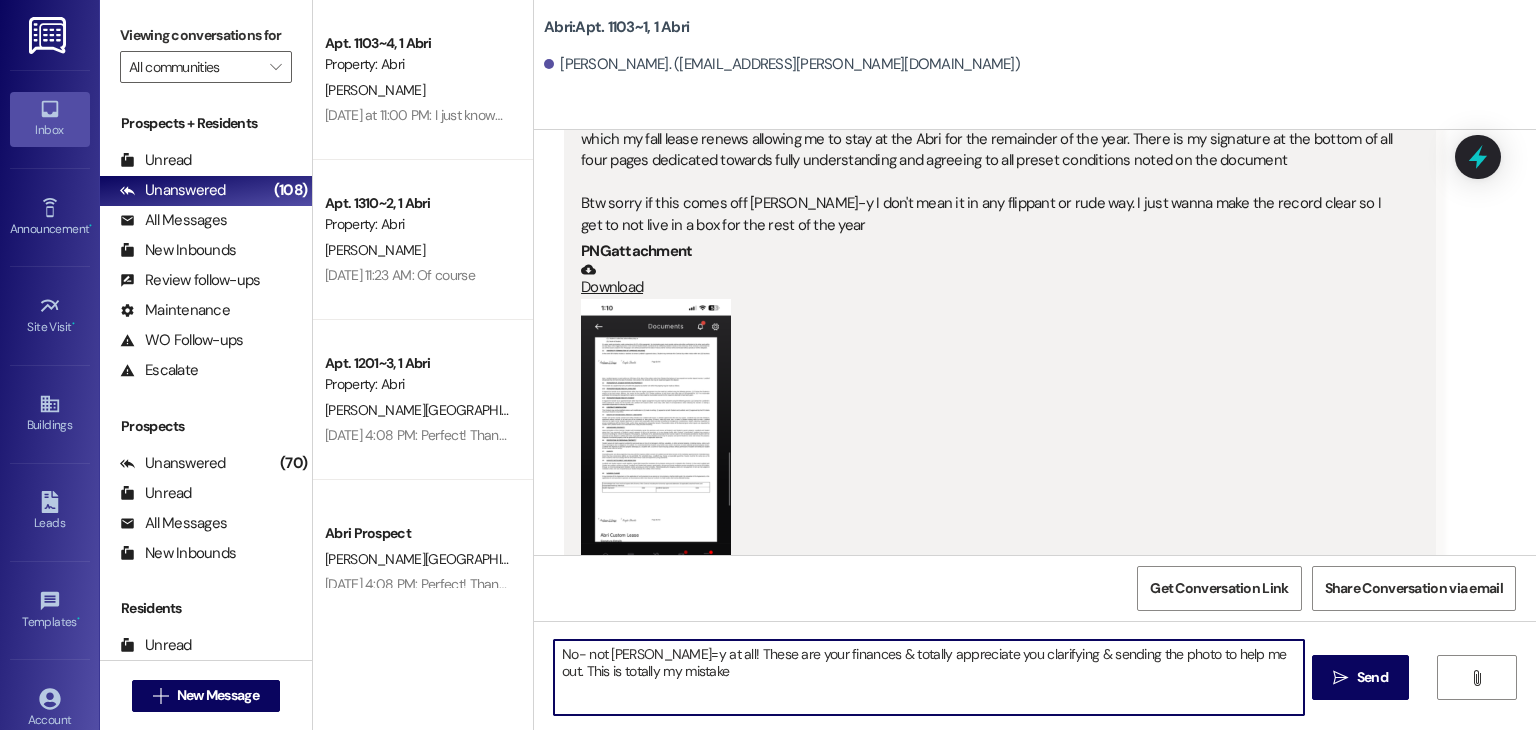click on "No- not [PERSON_NAME]=y at all! These are your finances & totally appreciate you clarifying & sending the photo to help me out. This is totally my mistake" at bounding box center (928, 677) 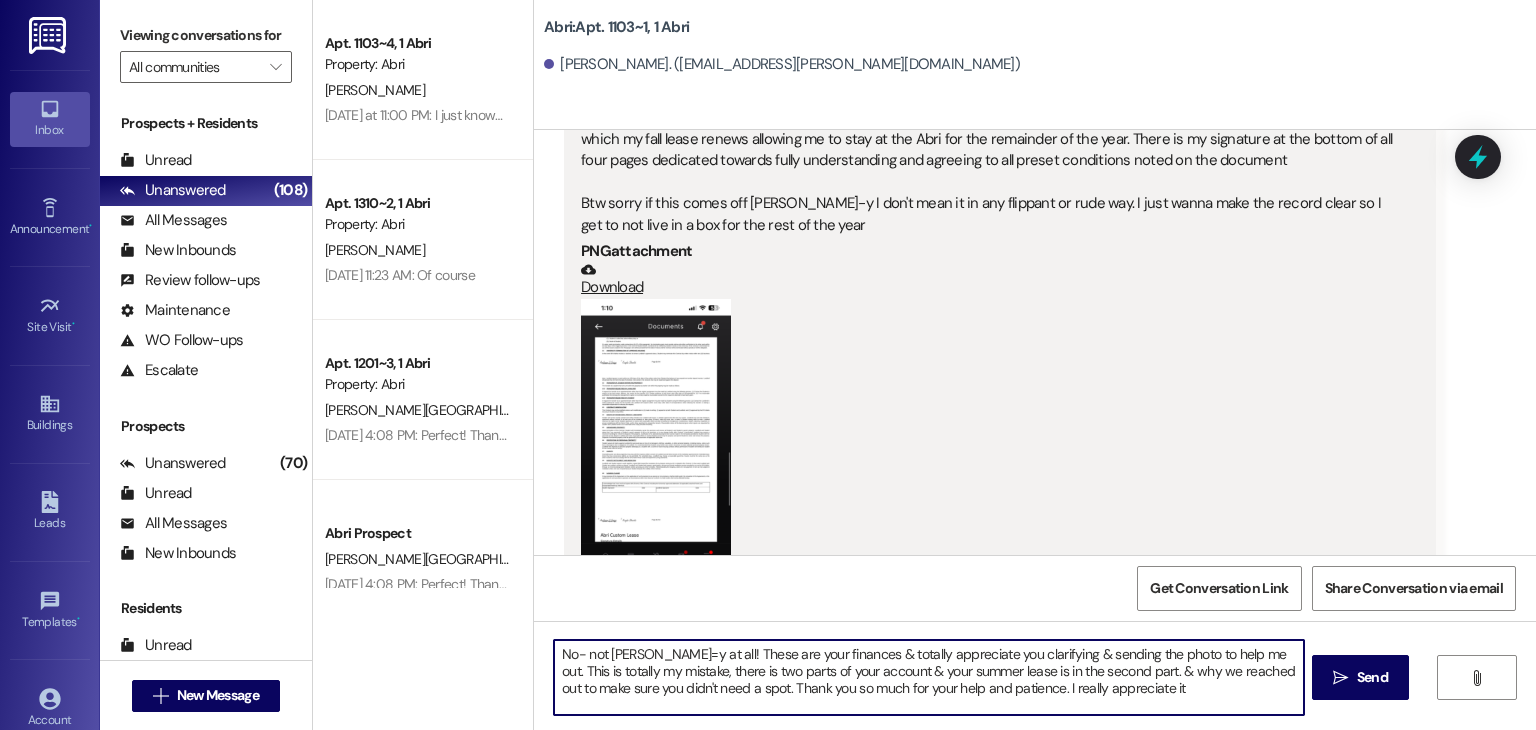click on "No- not [PERSON_NAME]=y at all! These are your finances & totally appreciate you clarifying & sending the photo to help me out. This is totally my mistake, there is two parts of your account & your summer lease is in the second part. & why we reached out to make sure you didn't need a spot. Thank you so much for your help and patience. I really appreciate it" at bounding box center (928, 677) 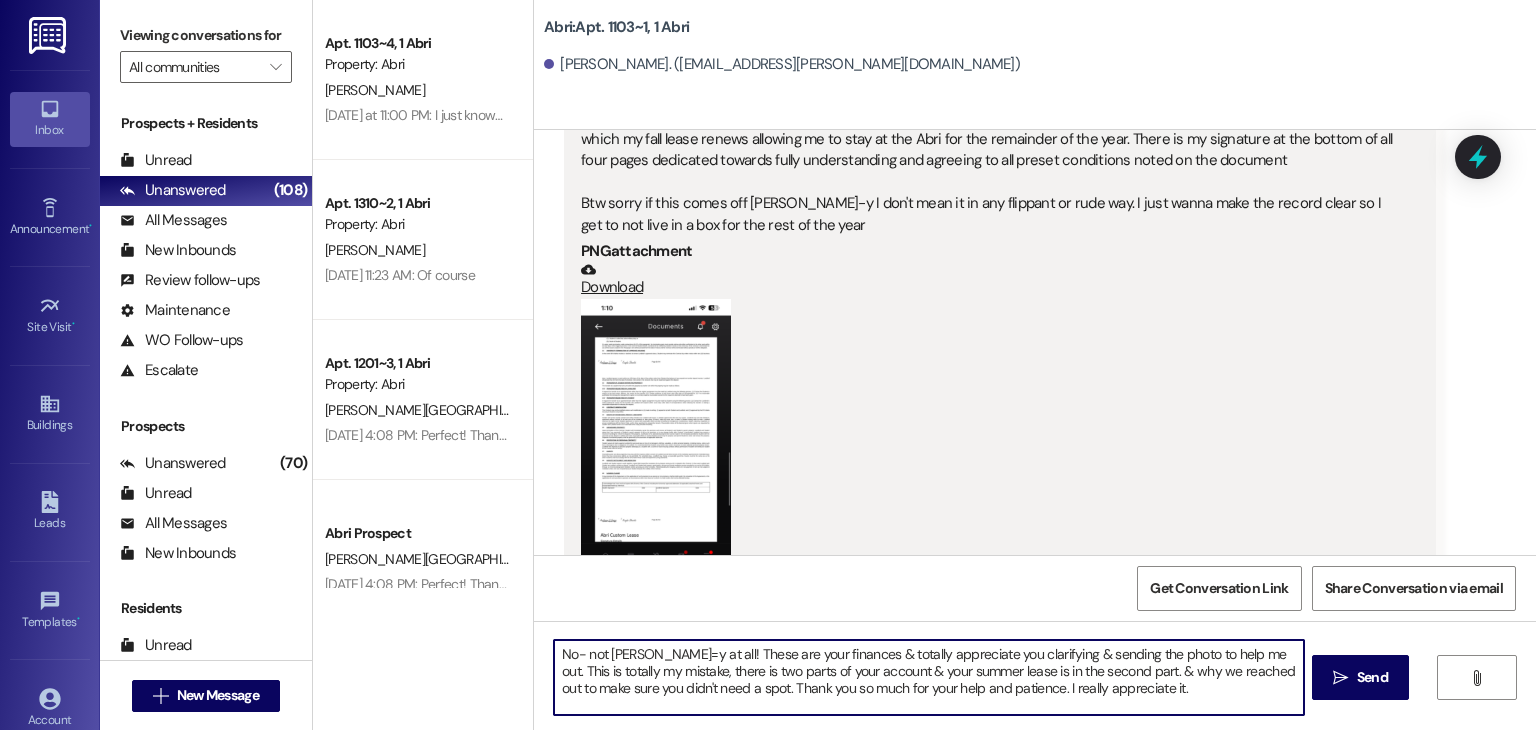 click on "No- not [PERSON_NAME]=y at all! These are your finances & totally appreciate you clarifying & sending the photo to help me out. This is totally my mistake, there is two parts of your account & your summer lease is in the second part. & why we reached out to make sure you didn't need a spot. Thank you so much for your help and patience. I really appreciate it." at bounding box center [928, 677] 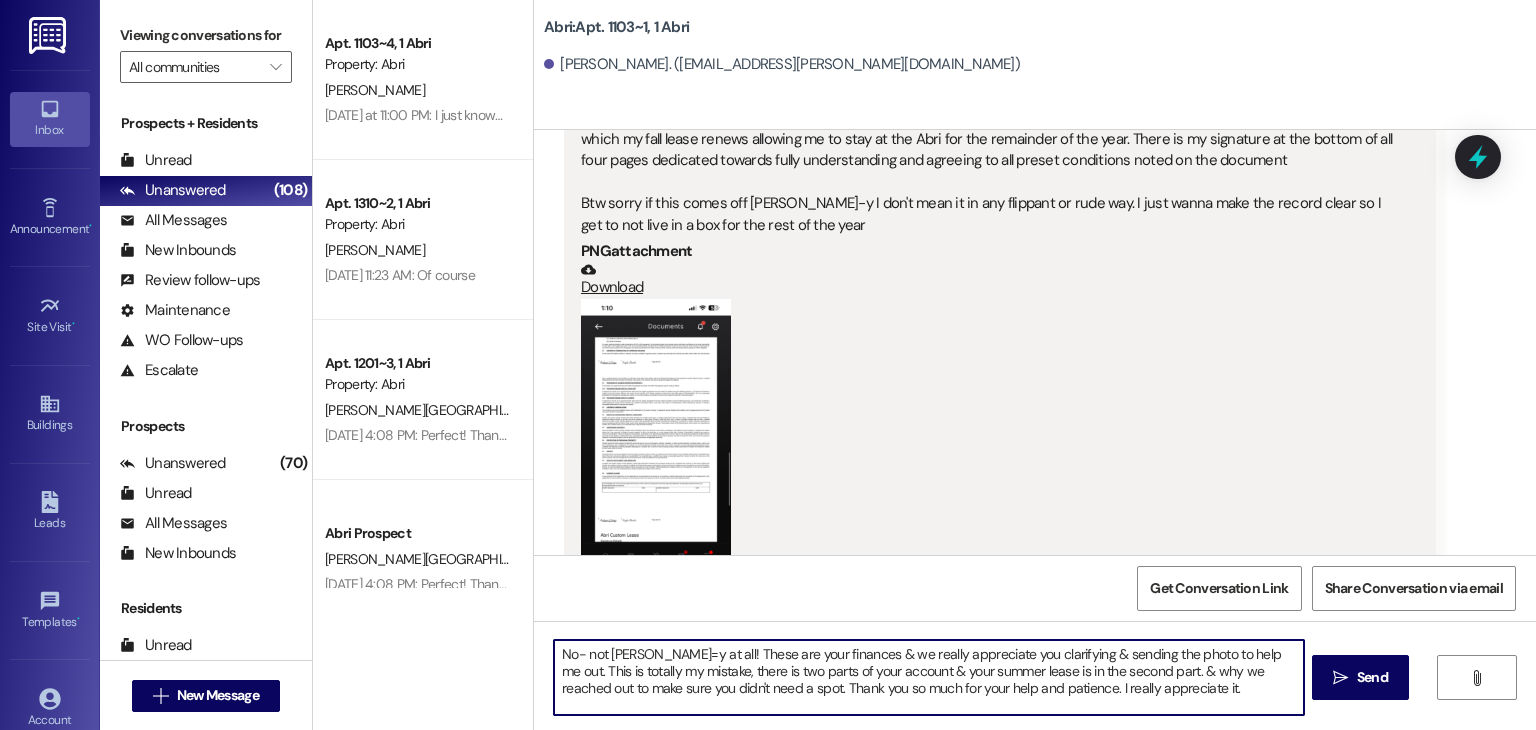 click on "No- not [PERSON_NAME]=y at all! These are your finances & we really appreciate you clarifying & sending the photo to help me out. This is totally my mistake, there is two parts of your account & your summer lease is in the second part. & why we reached out to make sure you didn't need a spot. Thank you so much for your help and patience. I really appreciate it." at bounding box center (928, 677) 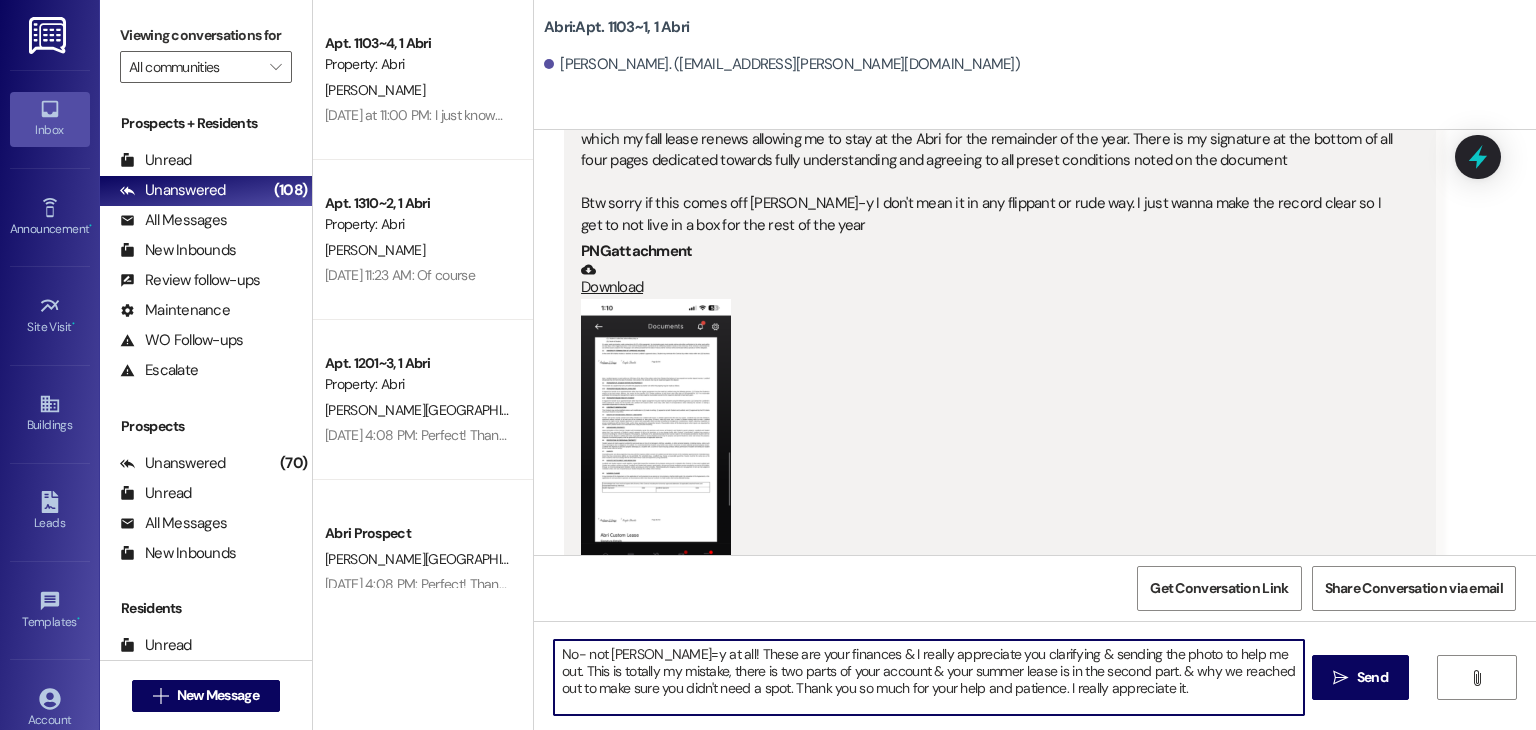 click on "No- not [PERSON_NAME]=y at all! These are your finances & I really appreciate you clarifying & sending the photo to help me out. This is totally my mistake, there is two parts of your account & your summer lease is in the second part. & why we reached out to make sure you didn't need a spot. Thank you so much for your help and patience. I really appreciate it." at bounding box center [928, 677] 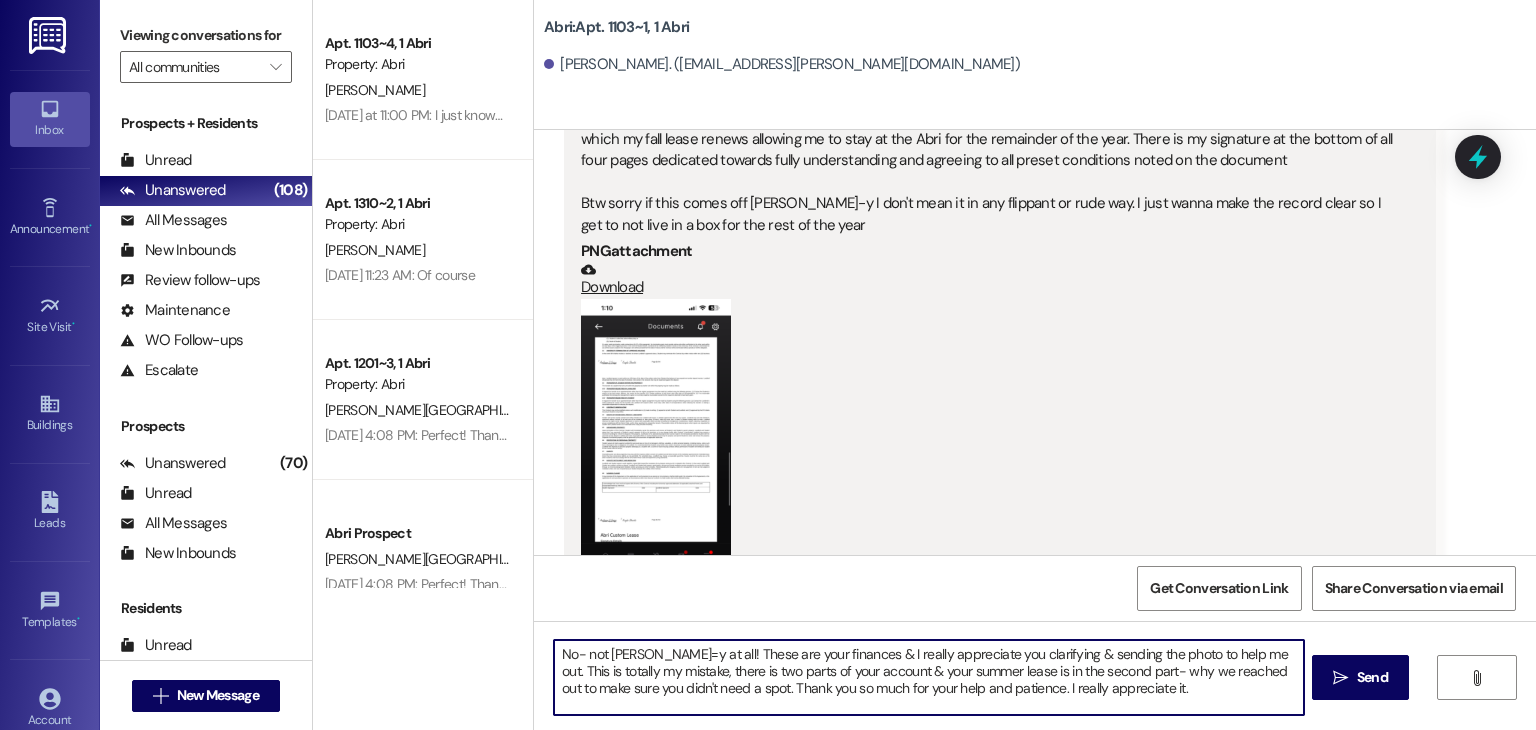 click on "No- not [PERSON_NAME]=y at all! These are your finances & I really appreciate you clarifying & sending the photo to help me out. This is totally my mistake, there is two parts of your account & your summer lease is in the second part- why we reached out to make sure you didn't need a spot. Thank you so much for your help and patience. I really appreciate it." at bounding box center (928, 677) 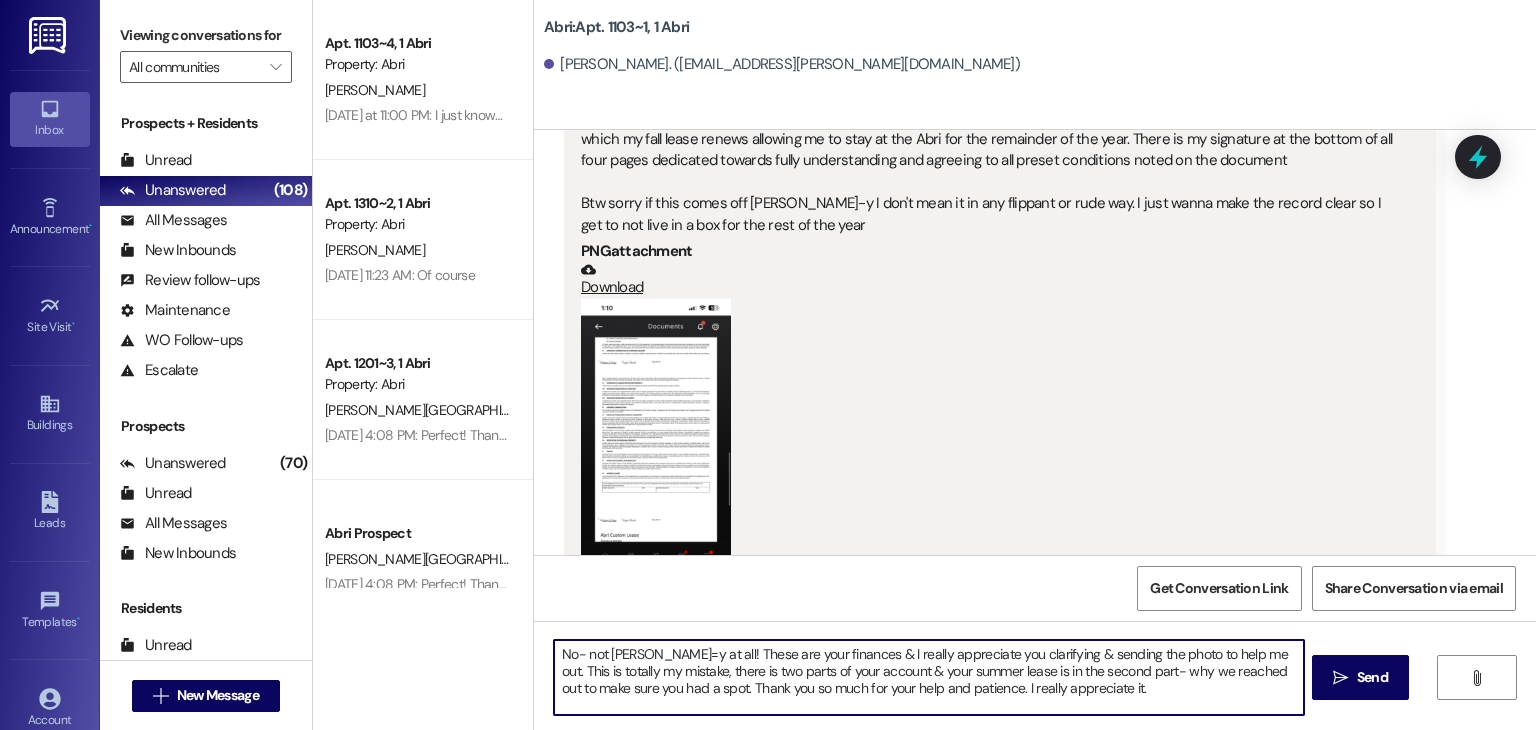 click on "No- not [PERSON_NAME]=y at all! These are your finances & I really appreciate you clarifying & sending the photo to help me out. This is totally my mistake, there is two parts of your account & your summer lease is in the second part- why we reached out to make sure you had a spot. Thank you so much for your help and patience. I really appreciate it." at bounding box center (928, 677) 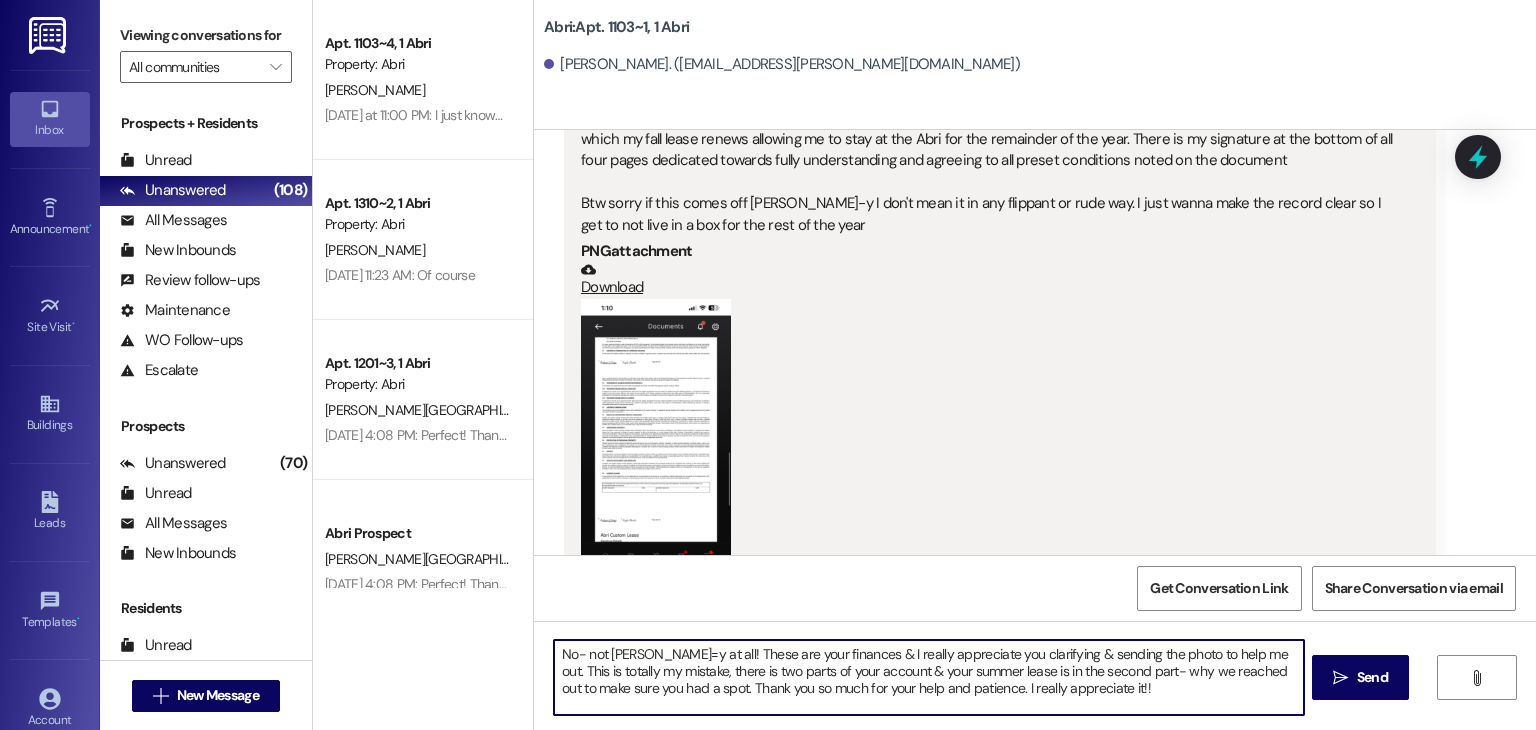 type on "No- not [PERSON_NAME]=y at all! These are your finances & I really appreciate you clarifying & sending the photo to help me out. This is totally my mistake, there is two parts of your account & your summer lease is in the second part- why we reached out to make sure you had a spot. Thank you so much for your help and patience. I really appreciate it!!" 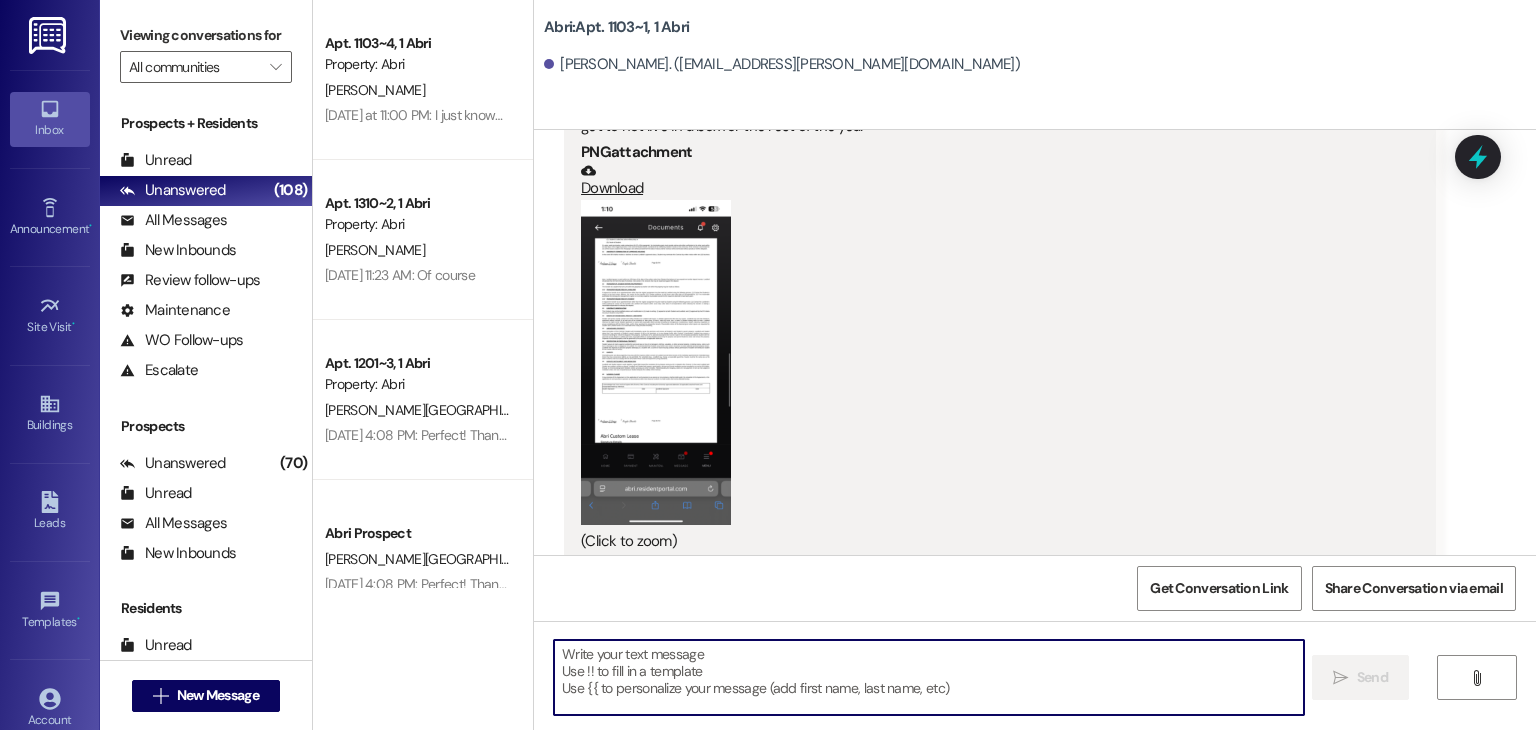 scroll, scrollTop: 36990, scrollLeft: 0, axis: vertical 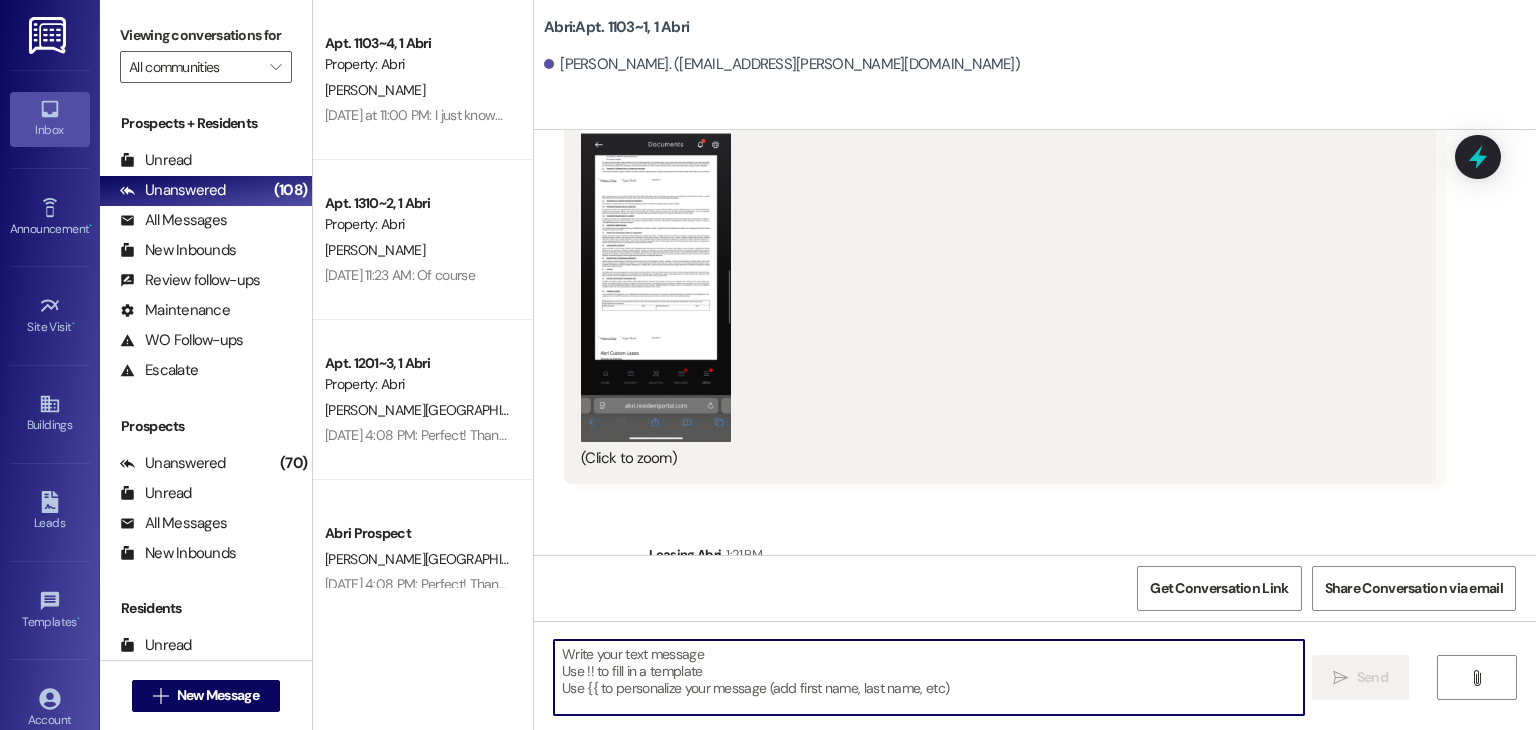 type 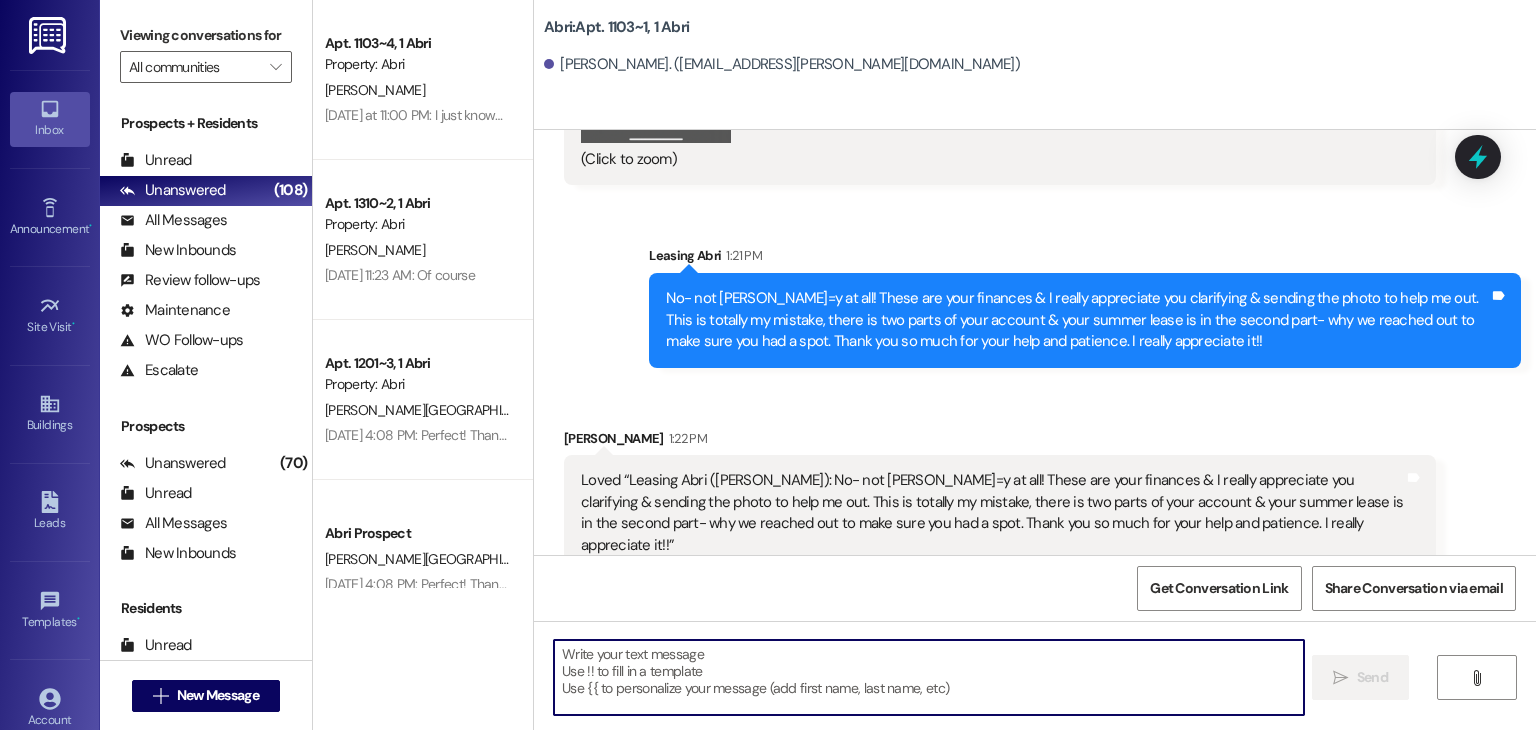 scroll, scrollTop: 37312, scrollLeft: 0, axis: vertical 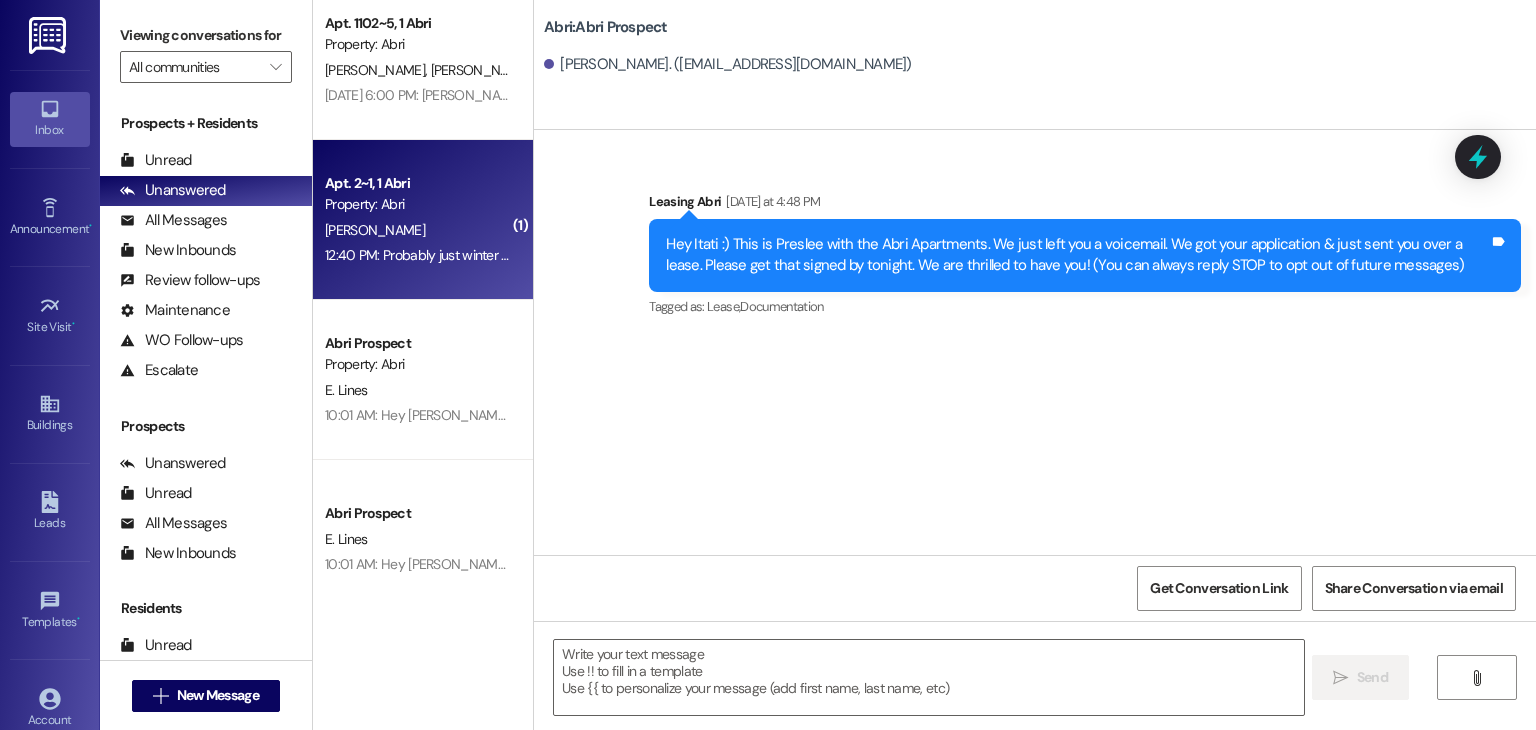 click on "Apt. 2~1, 1 Abri" at bounding box center (417, 183) 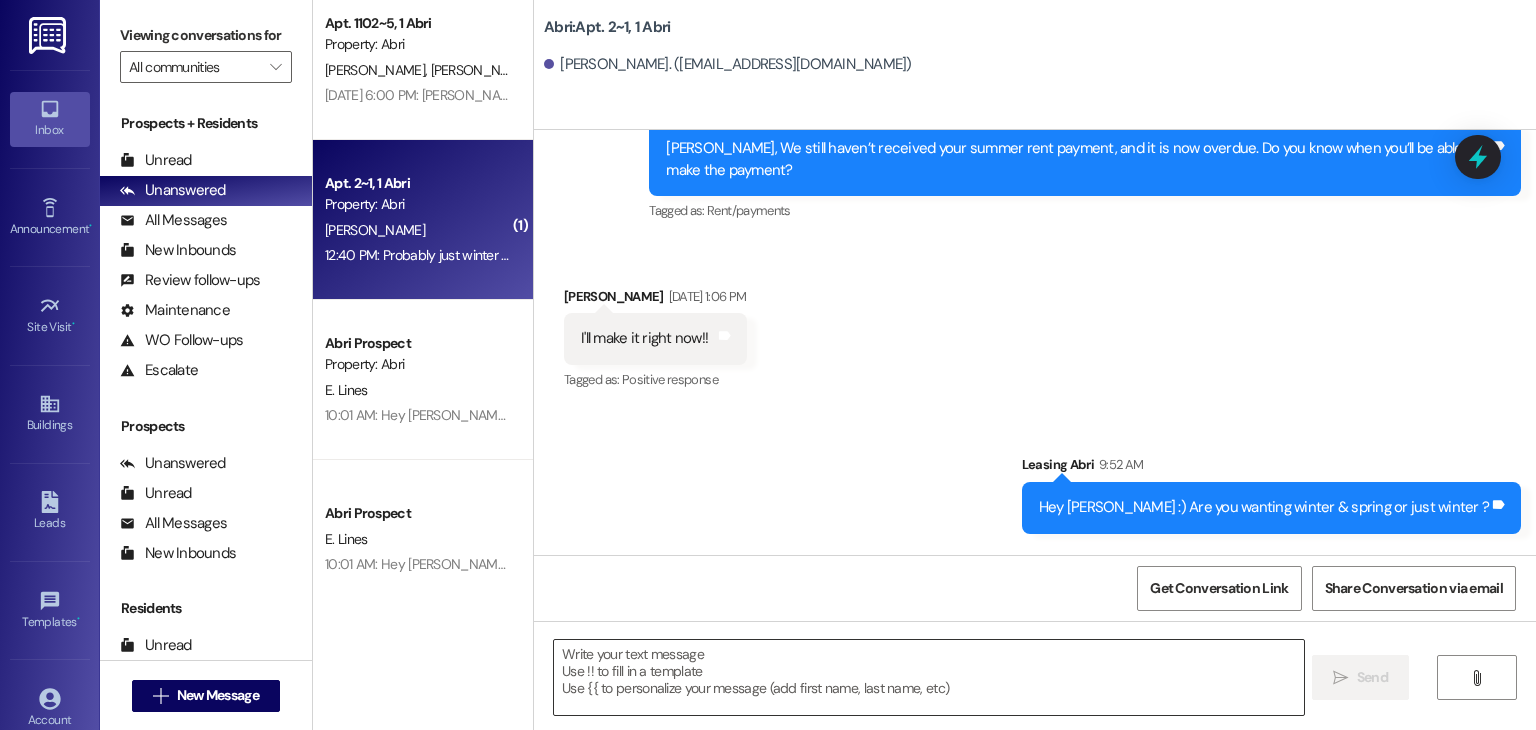 scroll, scrollTop: 1360, scrollLeft: 0, axis: vertical 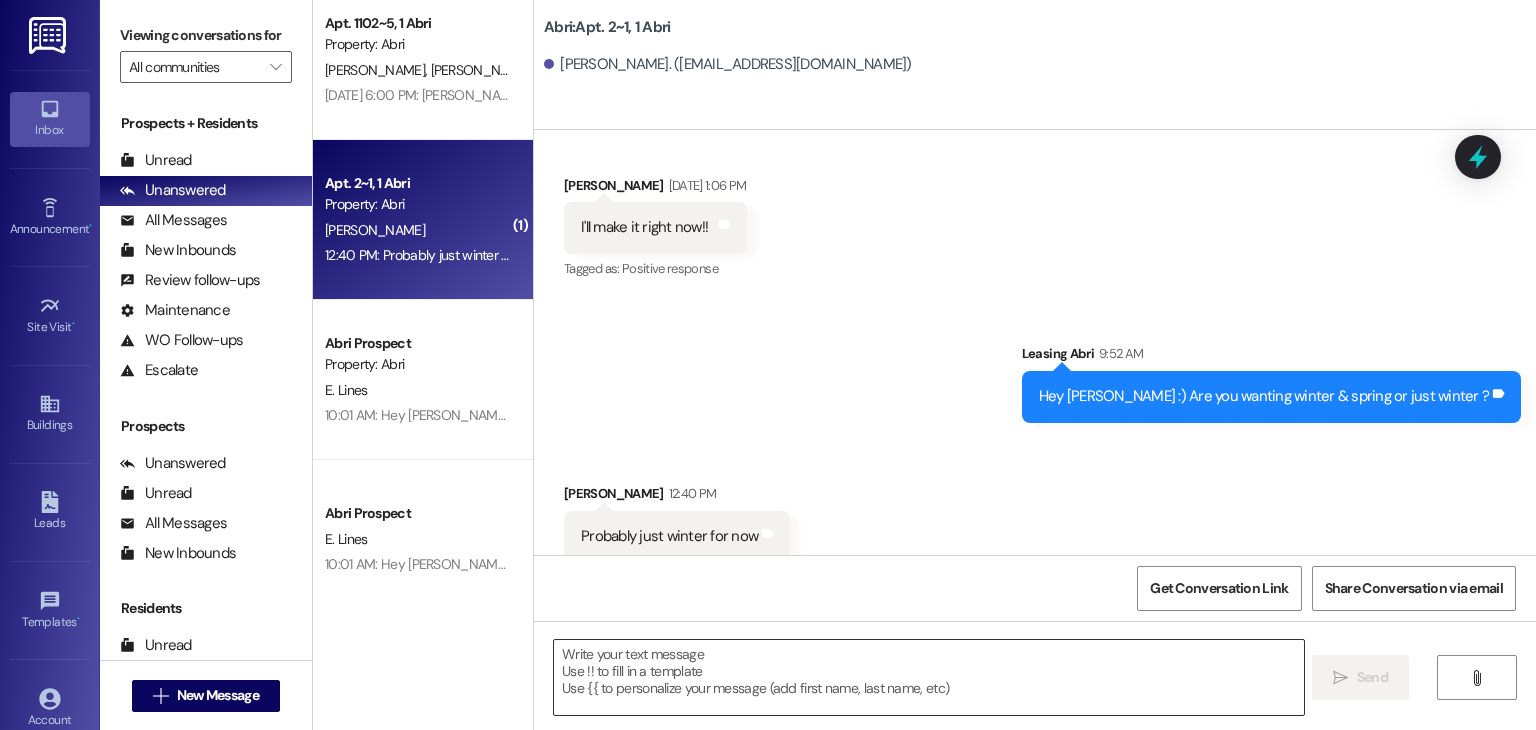 click at bounding box center (928, 677) 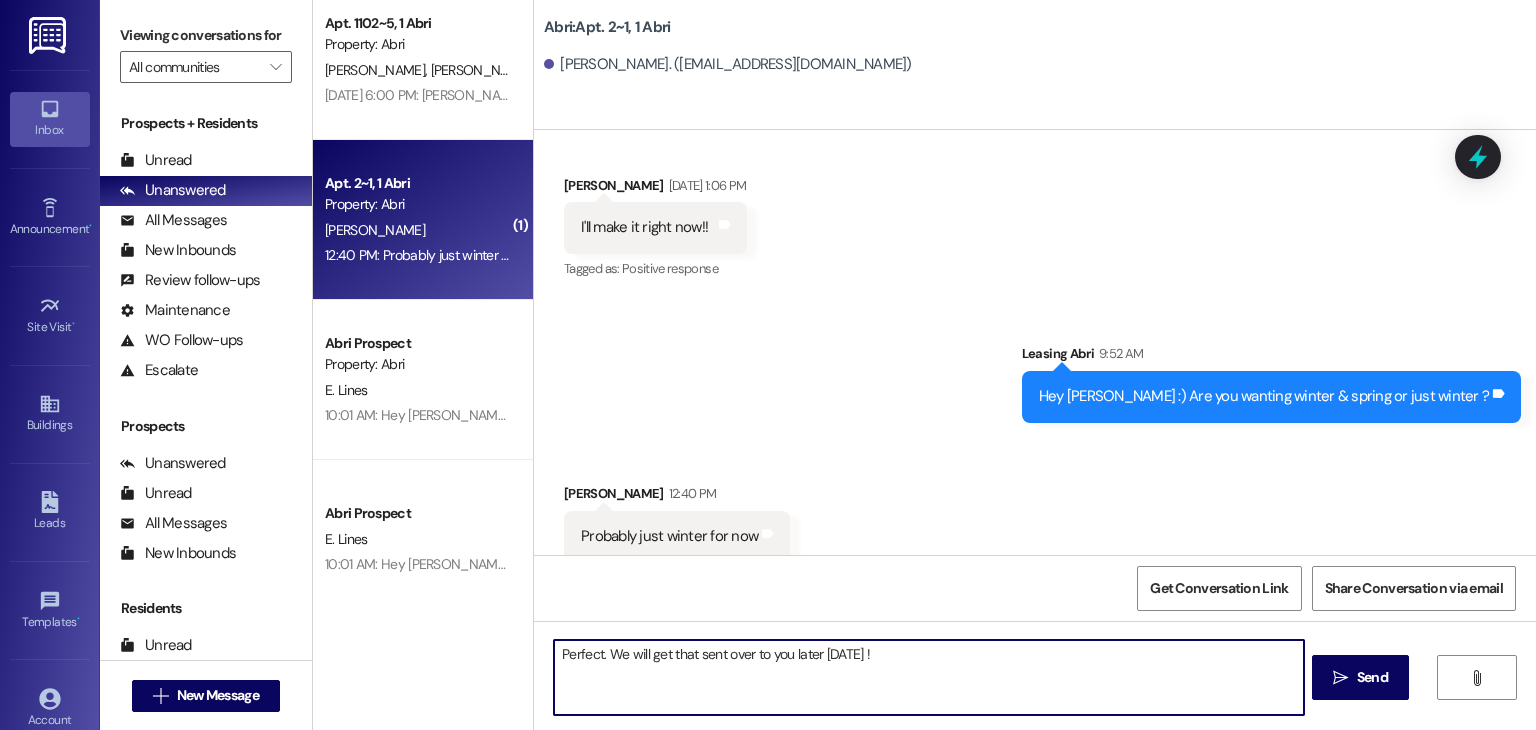 type on "Perfect. We will get that sent over to you later today !!" 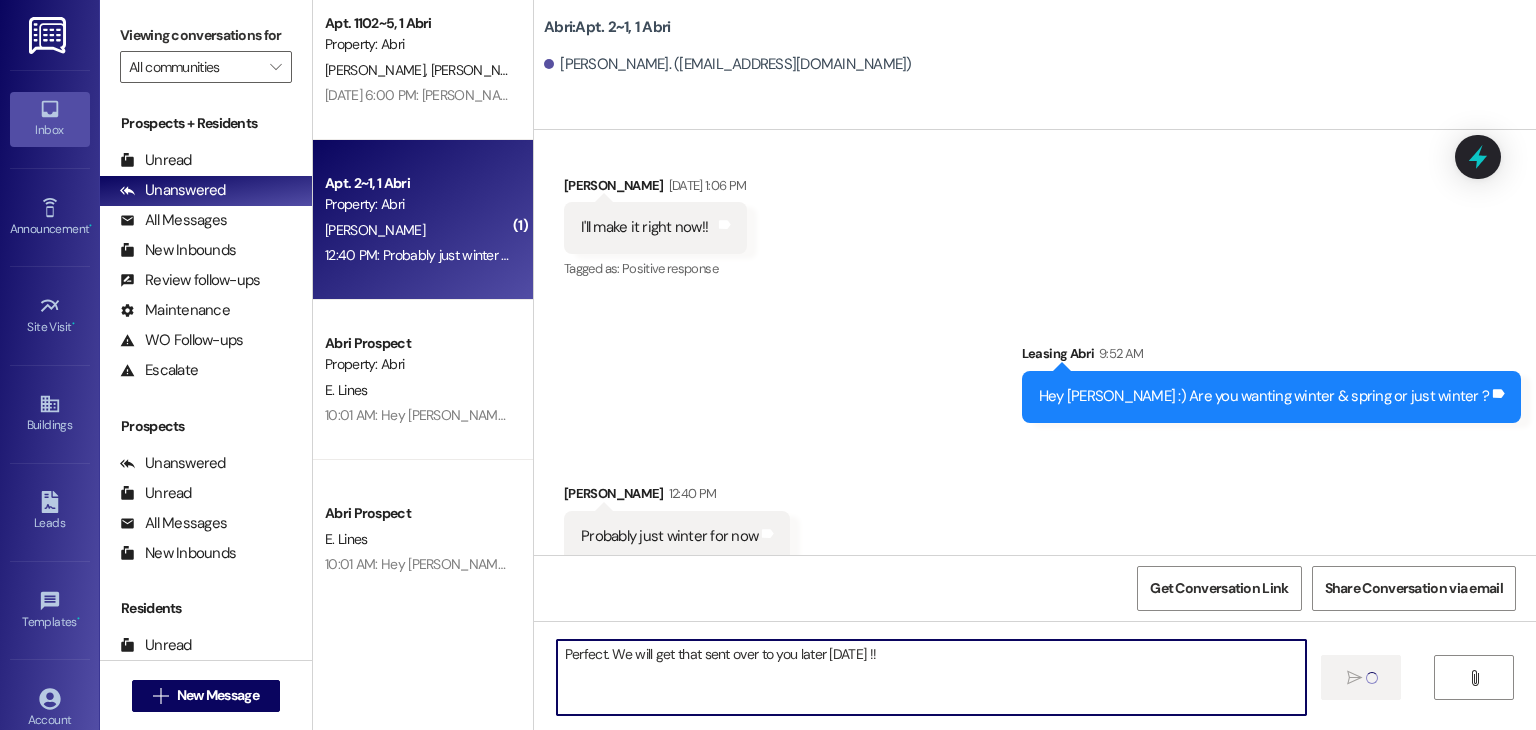 type 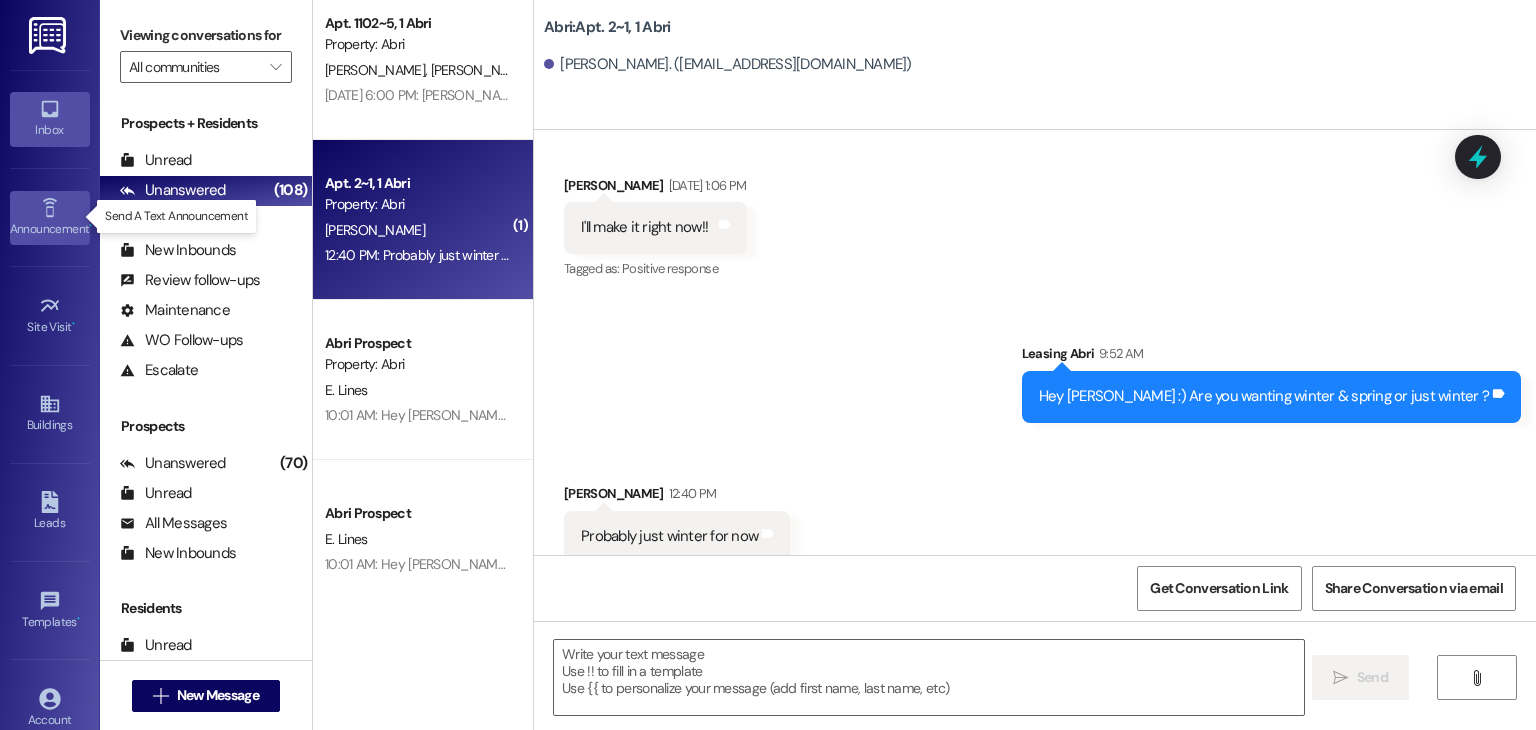 click on "Announcement   •" at bounding box center [50, 229] 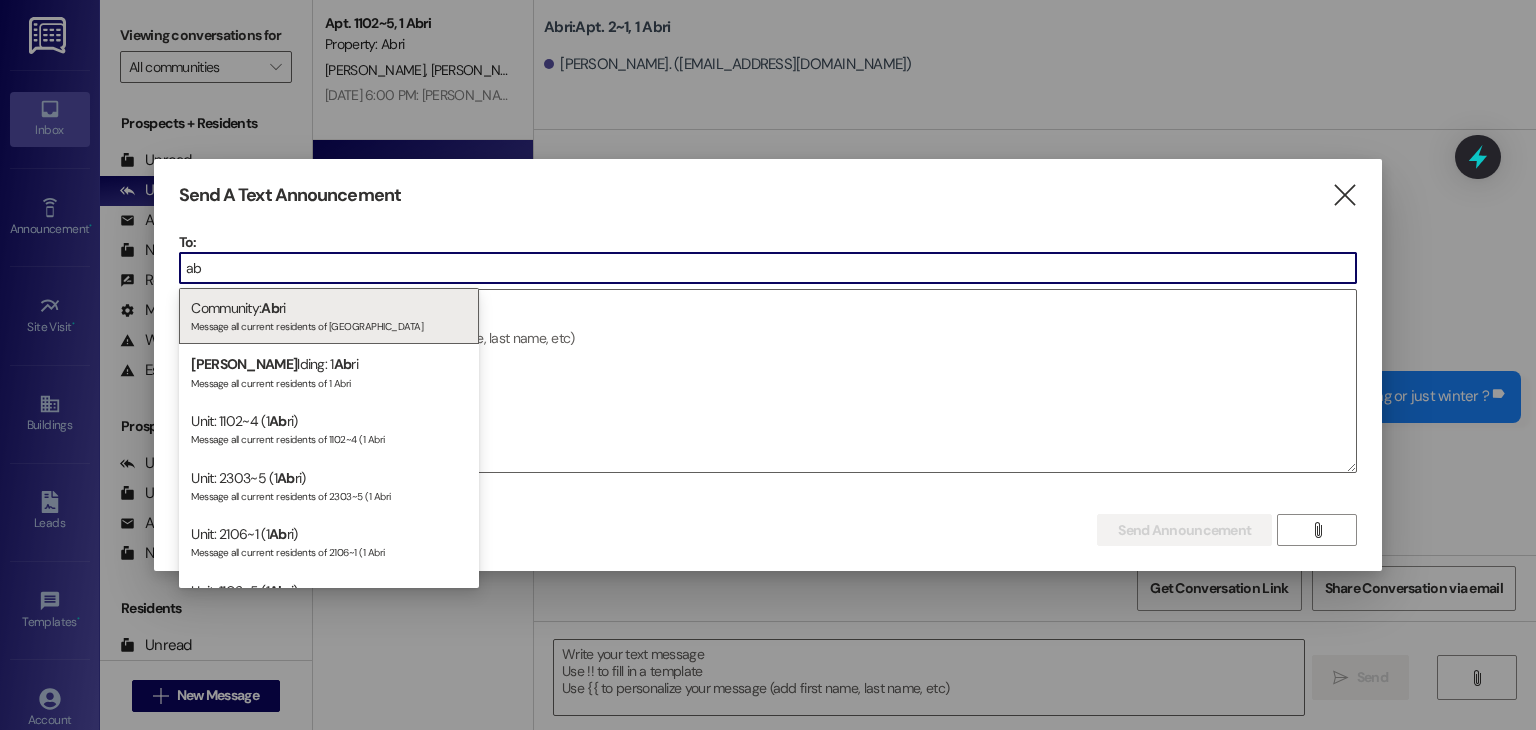 type on "a" 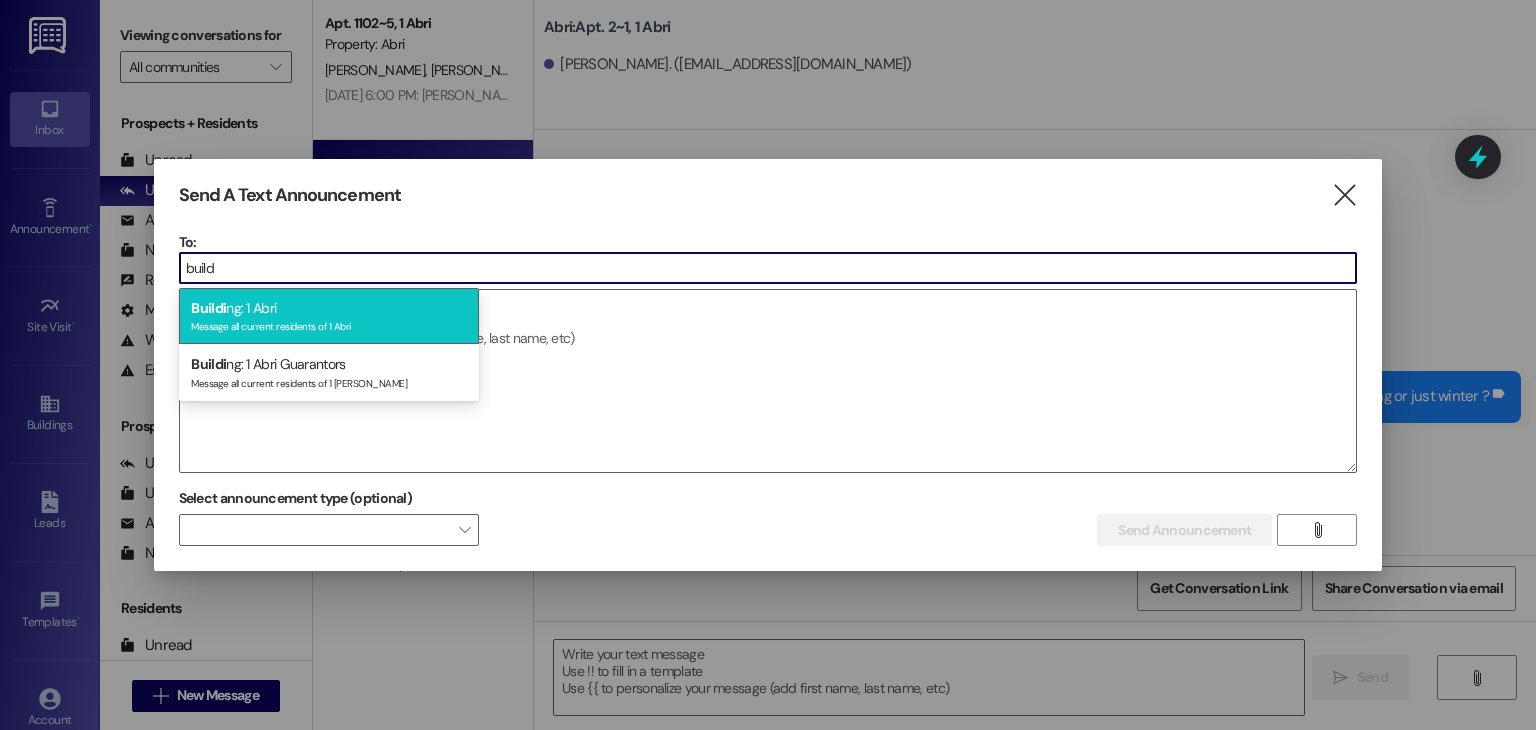 type on "build" 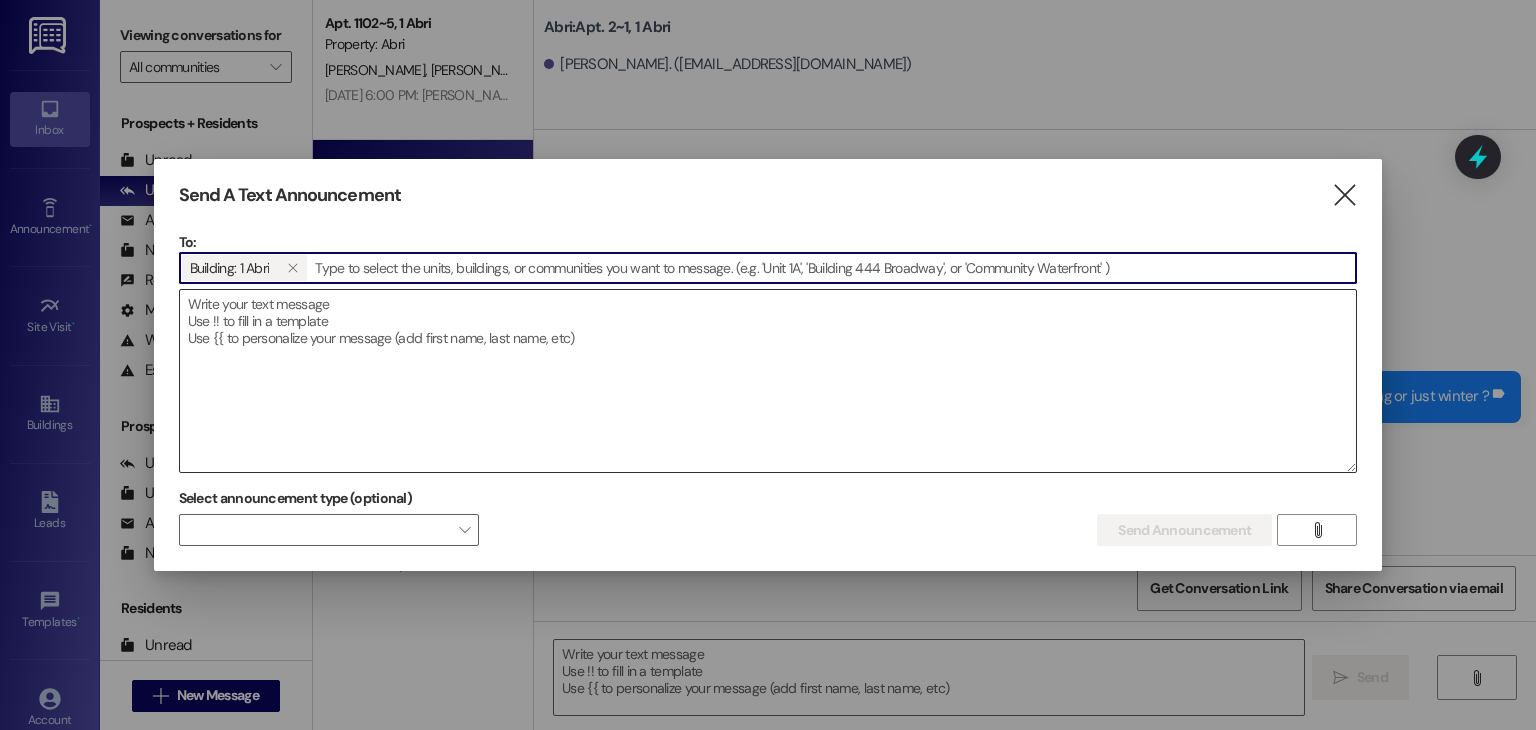 click at bounding box center (768, 381) 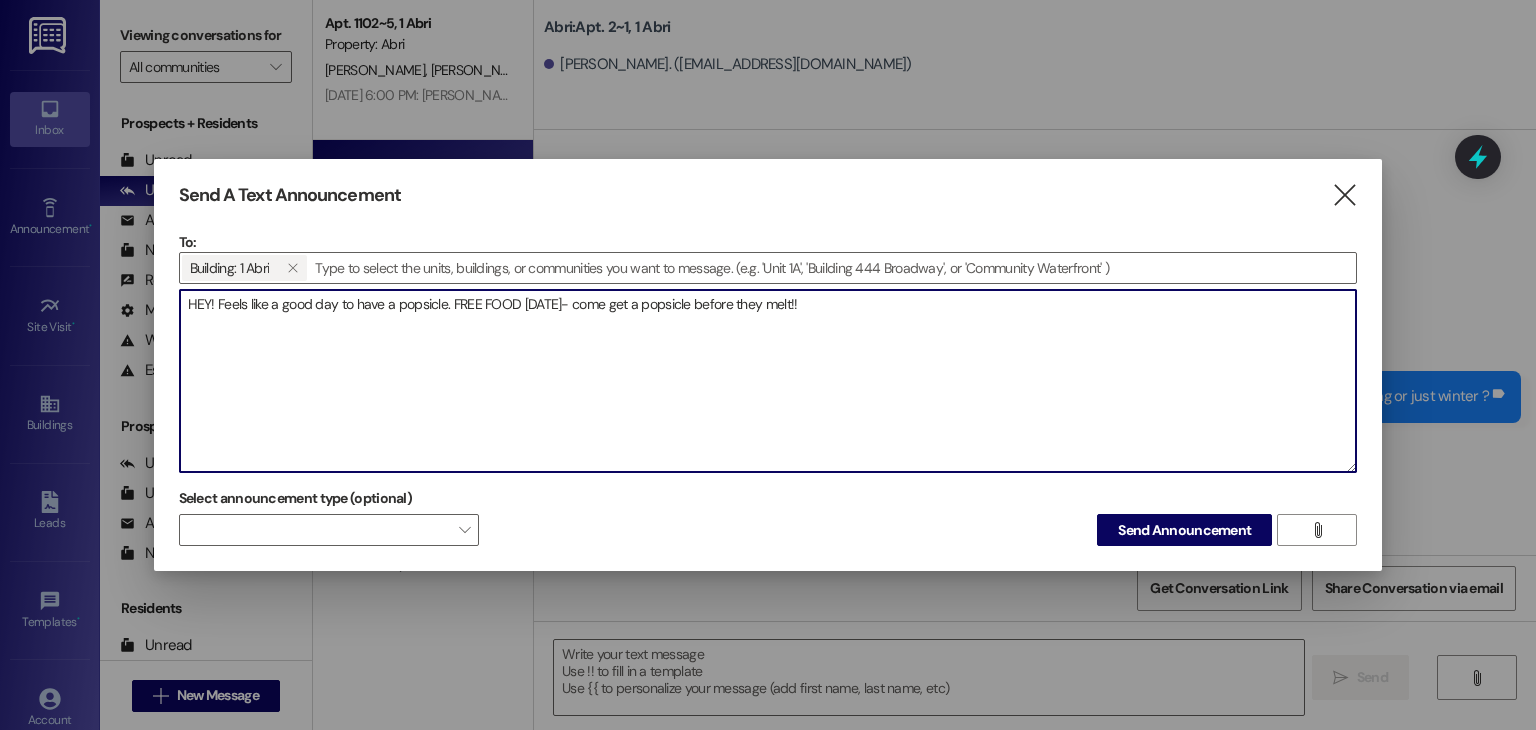 drag, startPoint x: 810, startPoint y: 305, endPoint x: 460, endPoint y: 313, distance: 350.09143 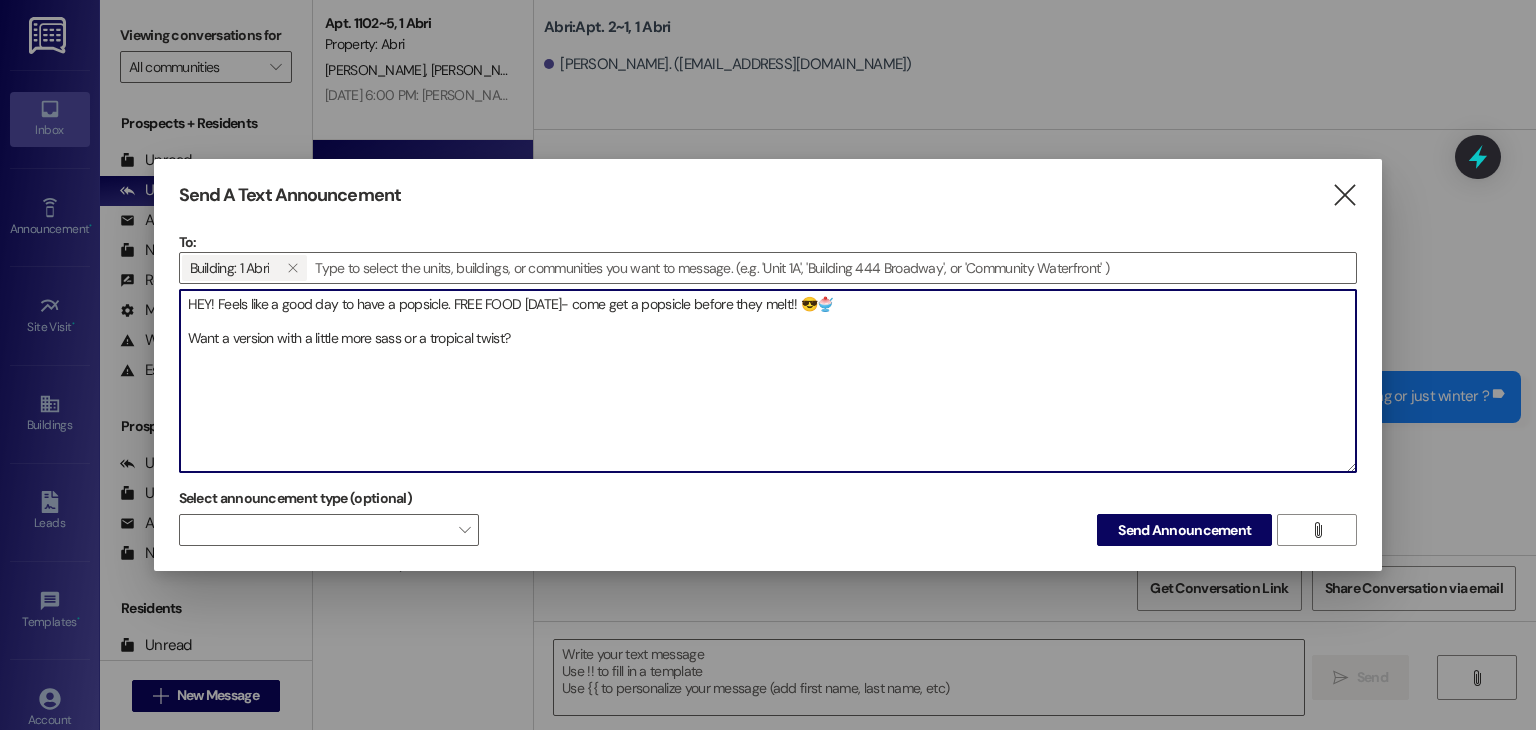 drag, startPoint x: 528, startPoint y: 345, endPoint x: 195, endPoint y: 328, distance: 333.43365 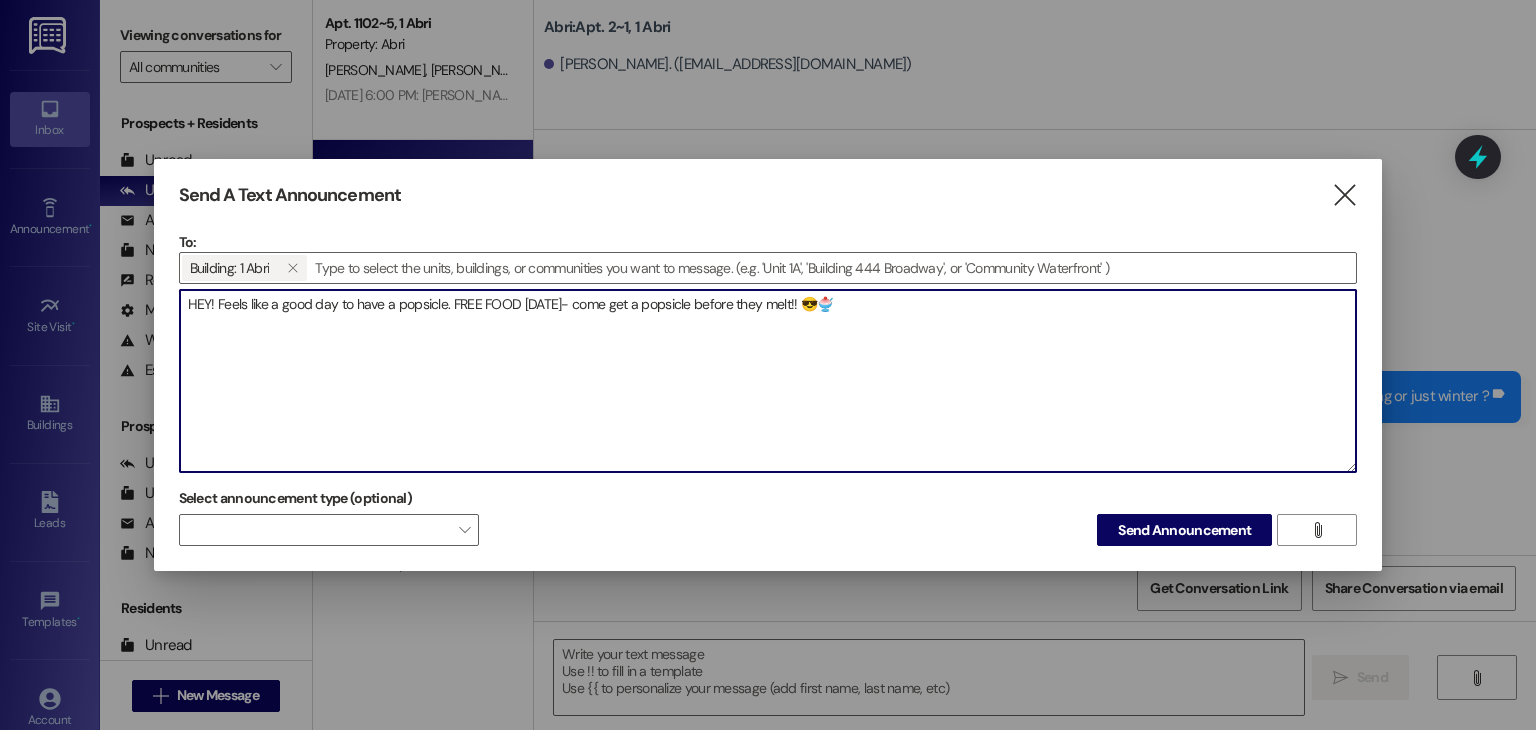 click on "HEY! Feels like a good day to have a popsicle. FREE FOOD FRIDAY- come get a popsicle before they melt!! 😎🍧" at bounding box center (768, 381) 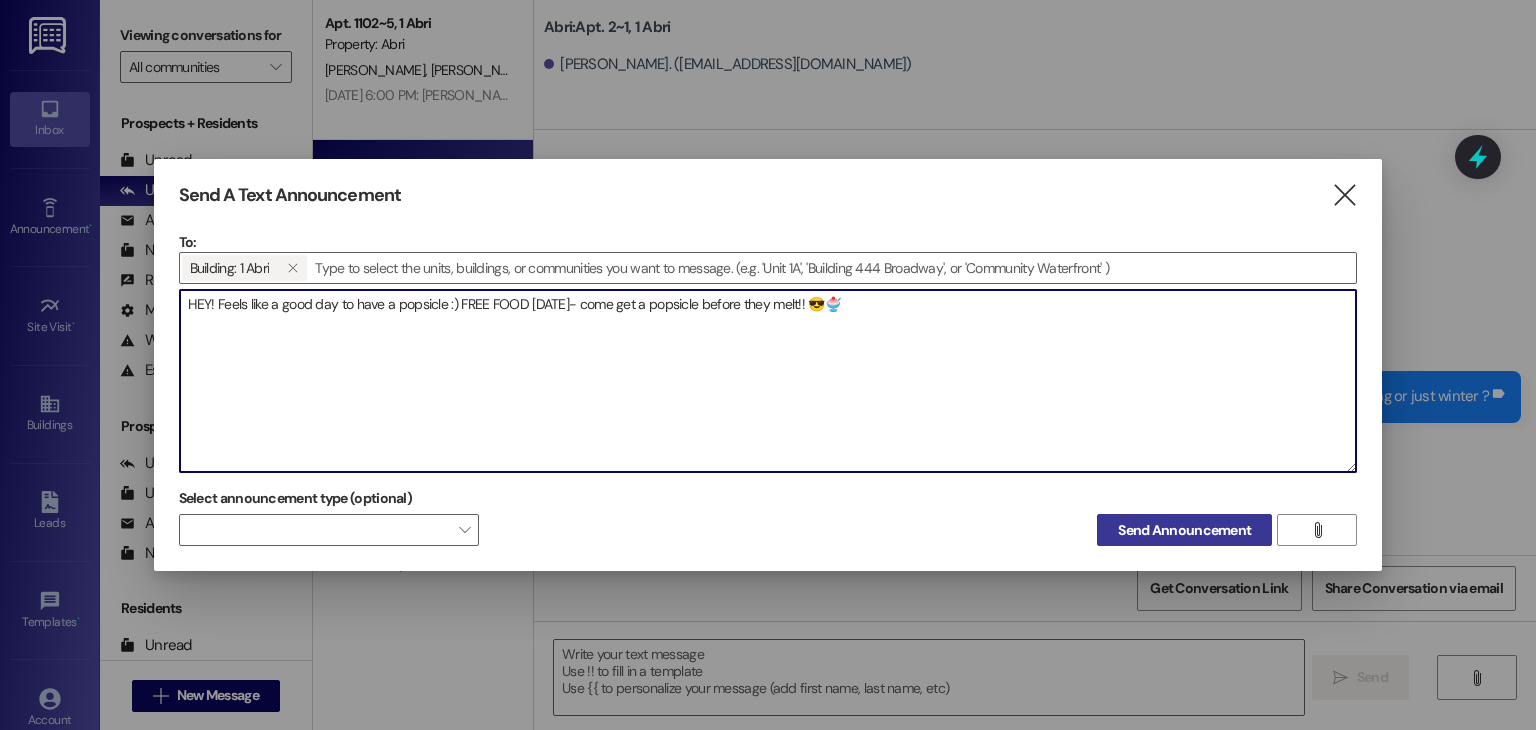 type on "HEY! Feels like a good day to have a popsicle :) FREE FOOD FRIDAY- come get a popsicle before they melt!! 😎🍧" 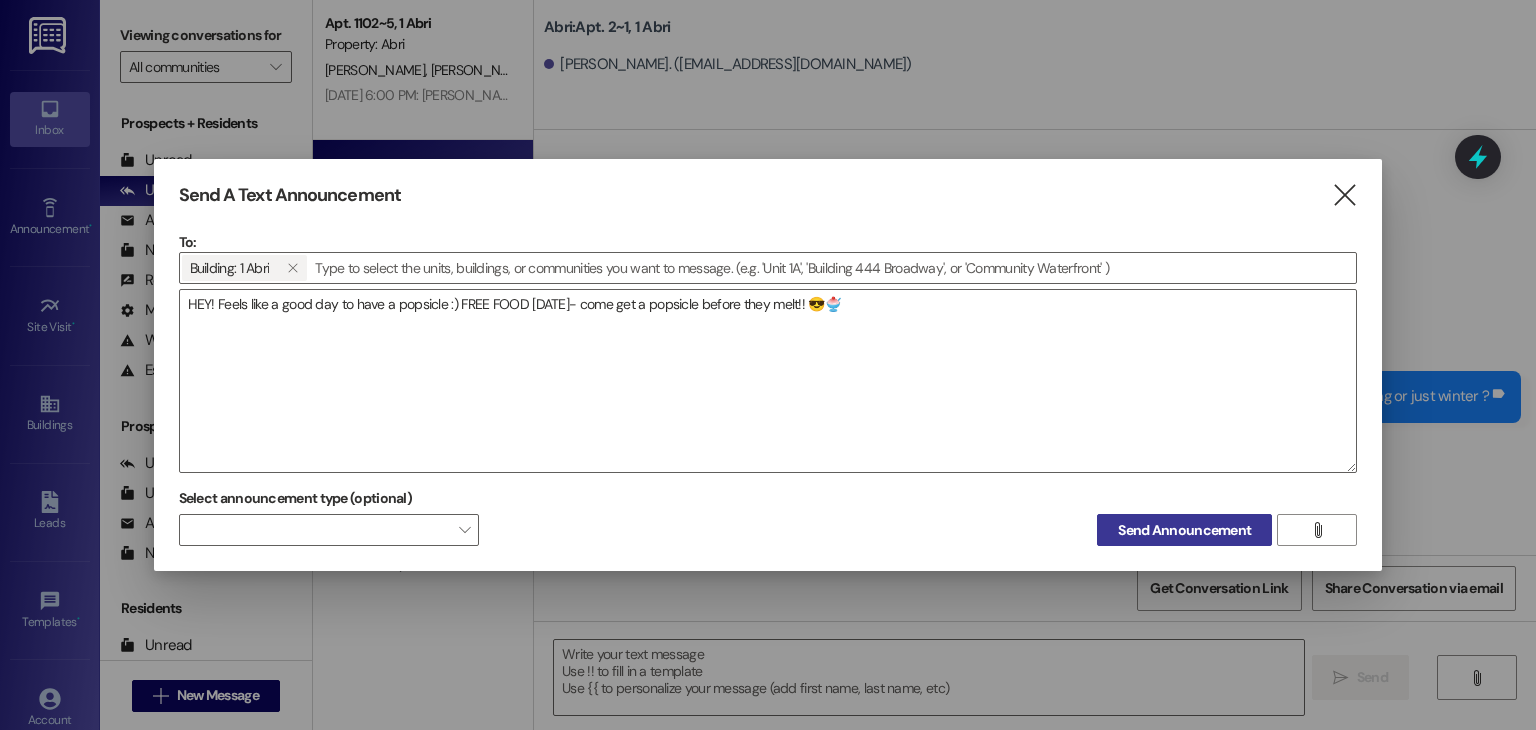 click on "Send Announcement" at bounding box center [1184, 530] 